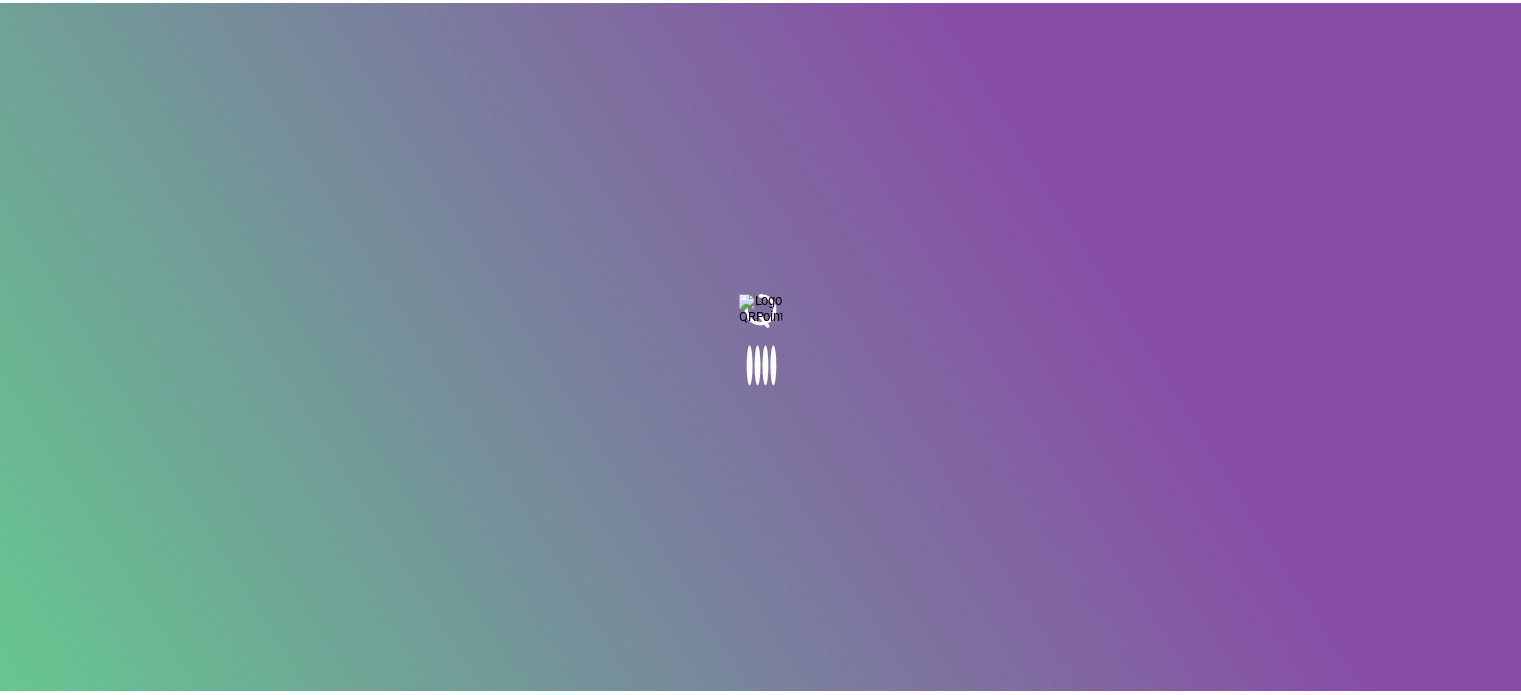 scroll, scrollTop: 0, scrollLeft: 0, axis: both 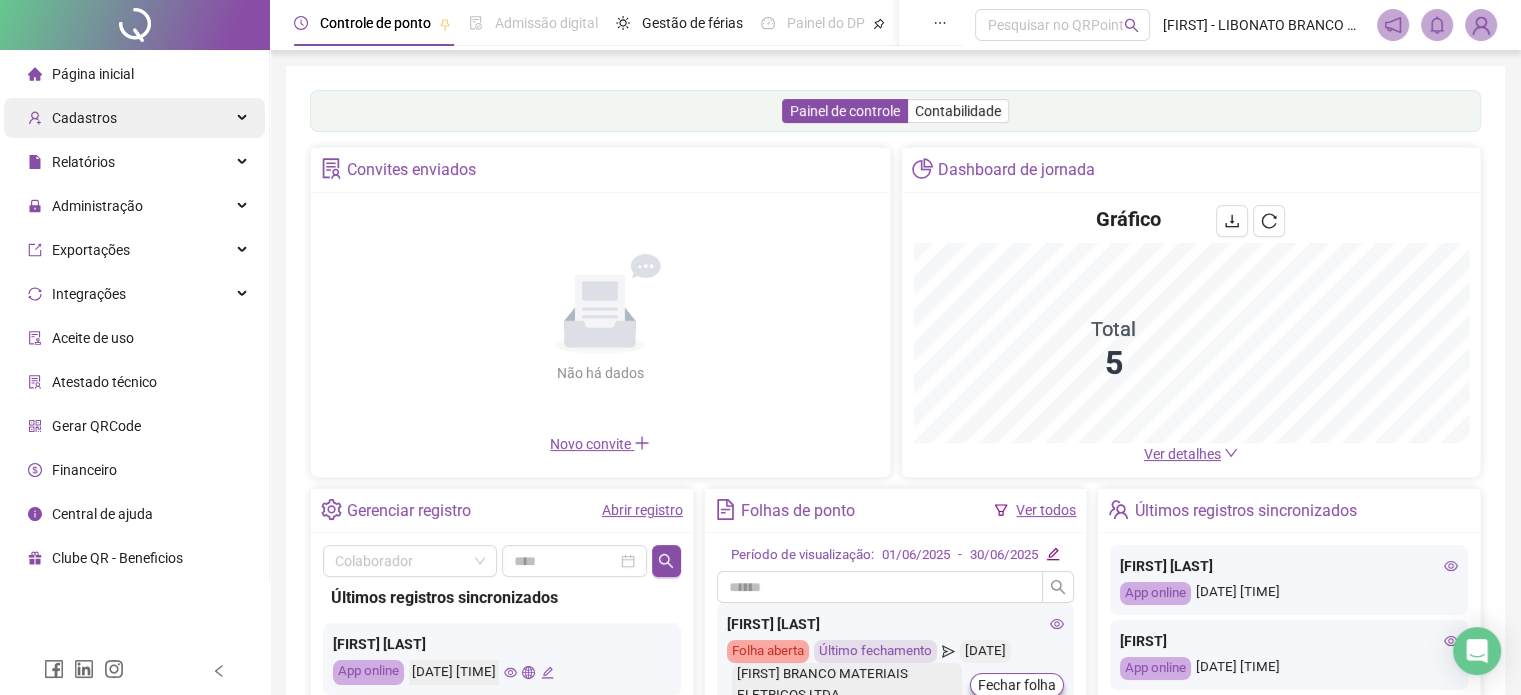 click on "Cadastros" at bounding box center [134, 118] 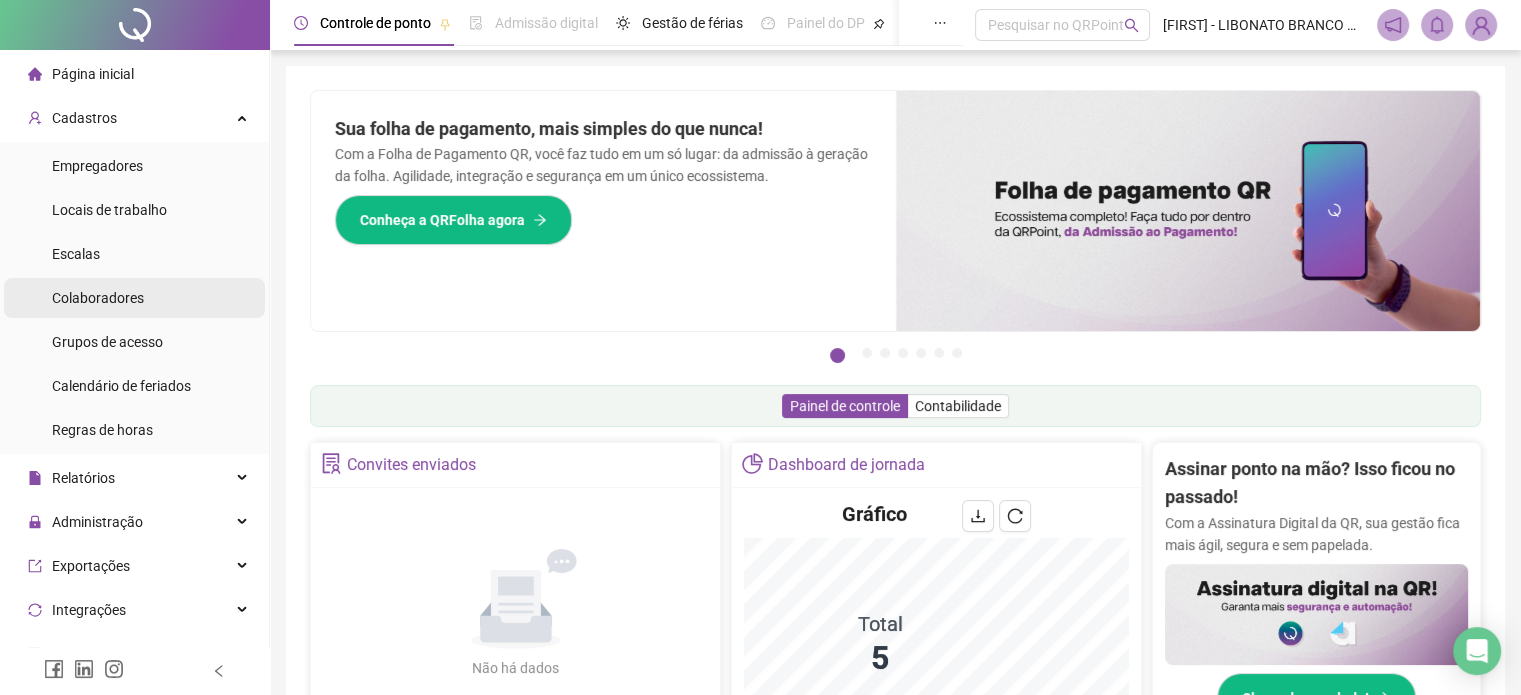 click on "Colaboradores" at bounding box center [98, 298] 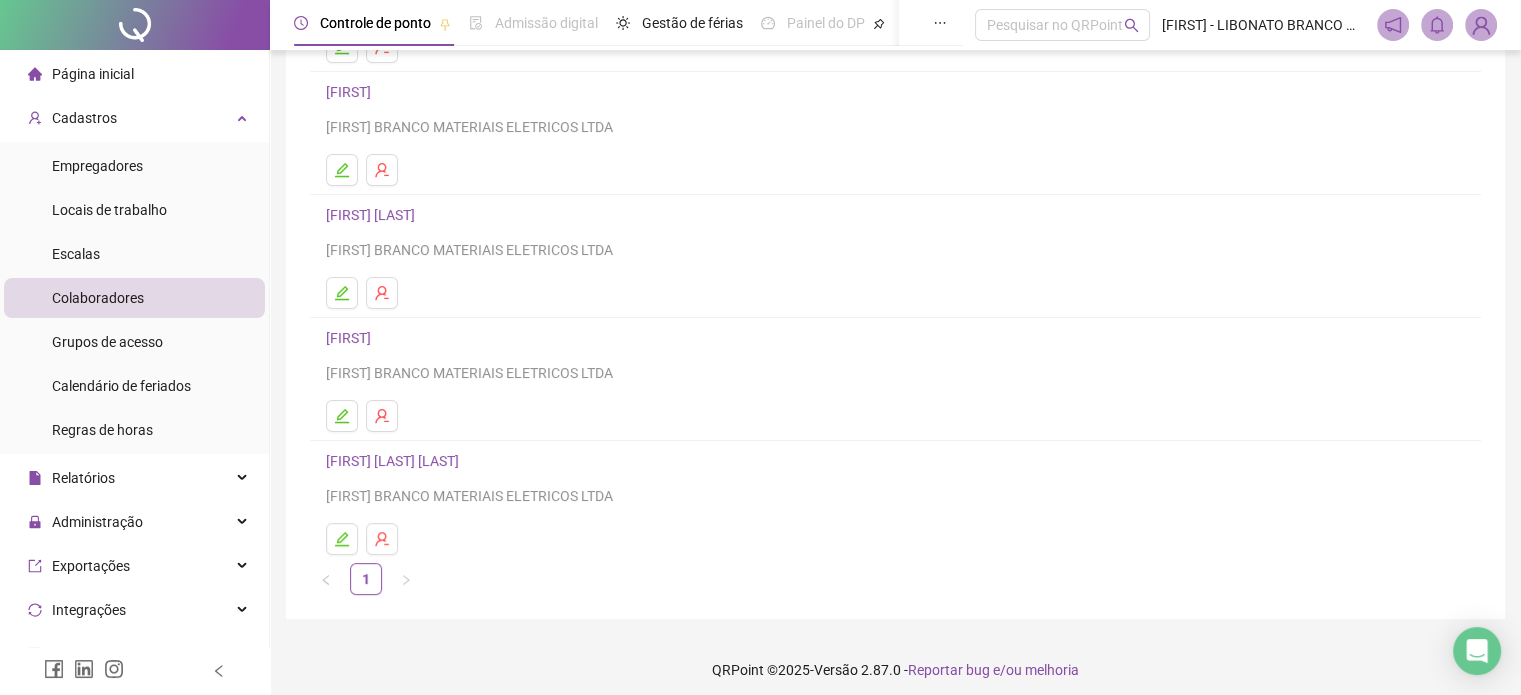 scroll, scrollTop: 271, scrollLeft: 0, axis: vertical 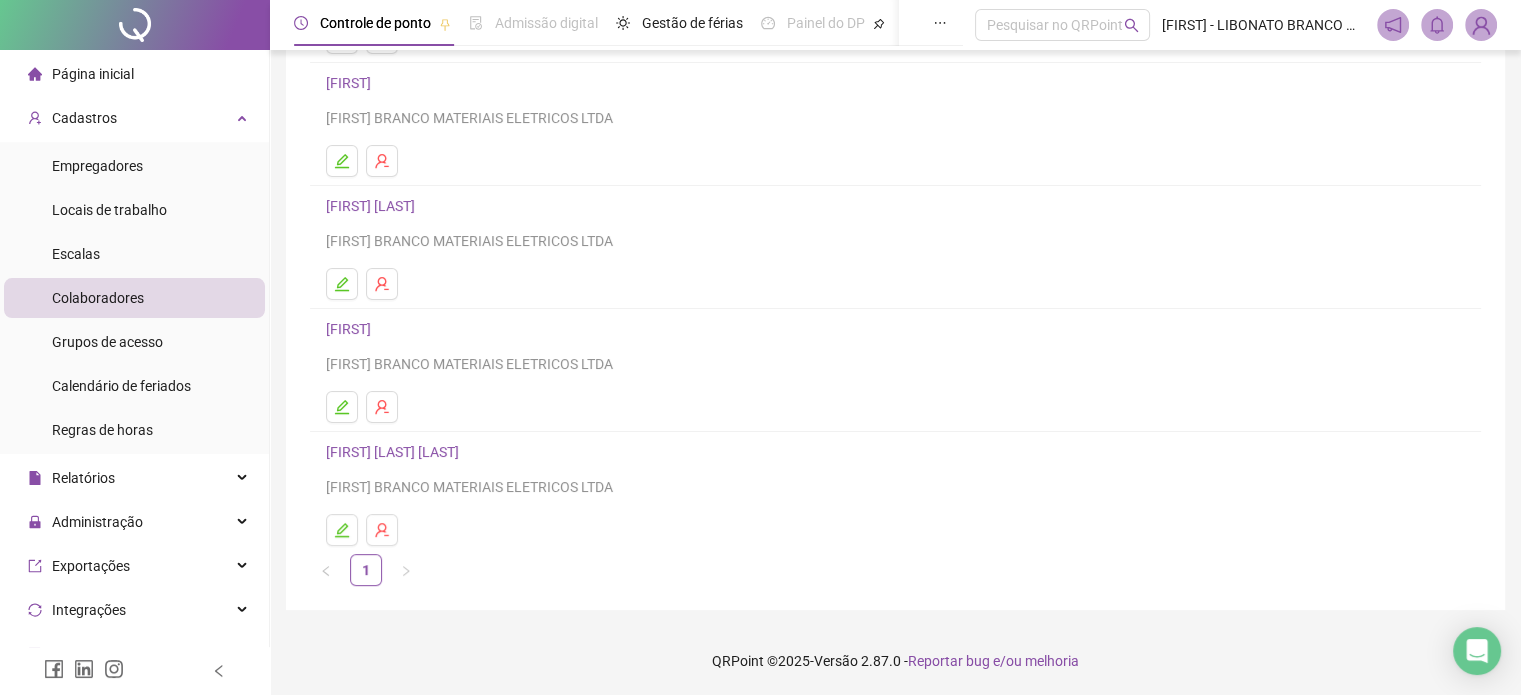 click on "[FIRST] [LAST] [LAST]" at bounding box center (395, 452) 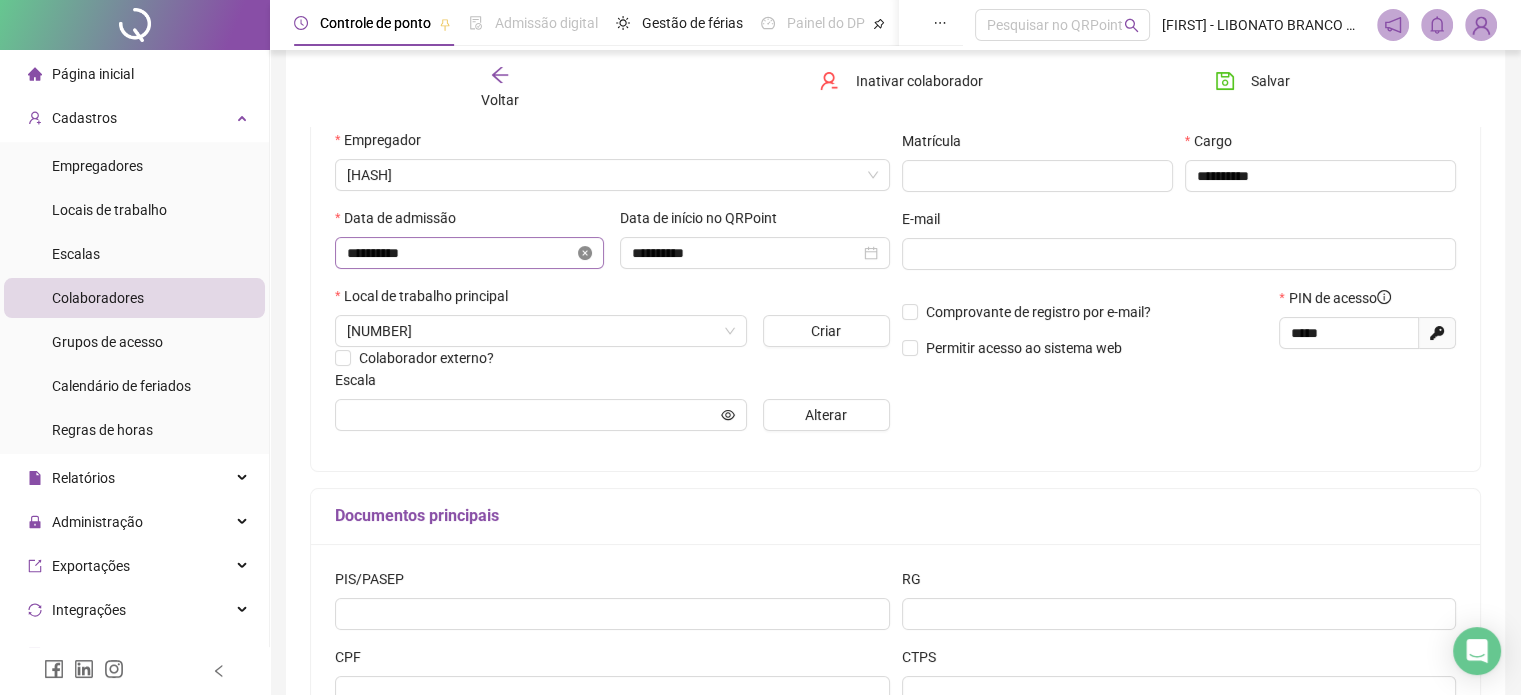 type on "***" 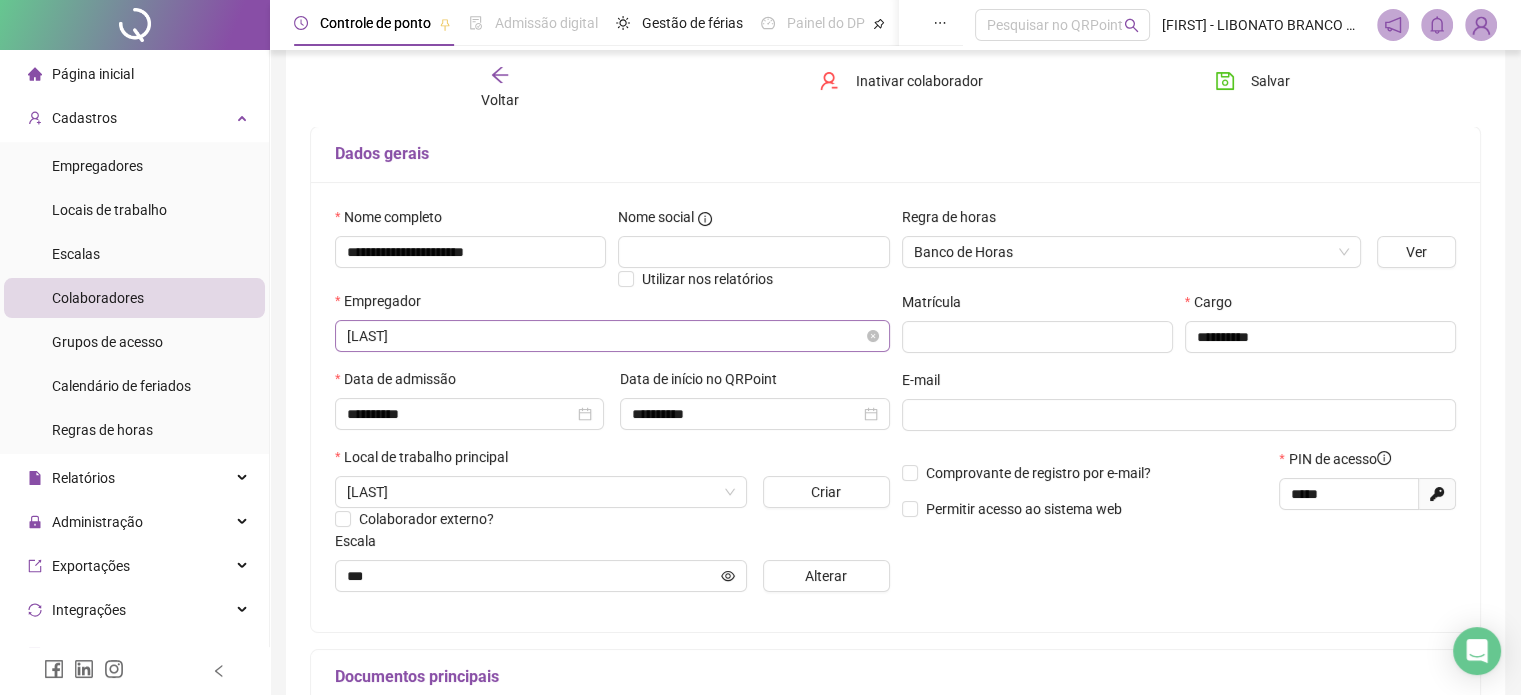 scroll, scrollTop: 0, scrollLeft: 0, axis: both 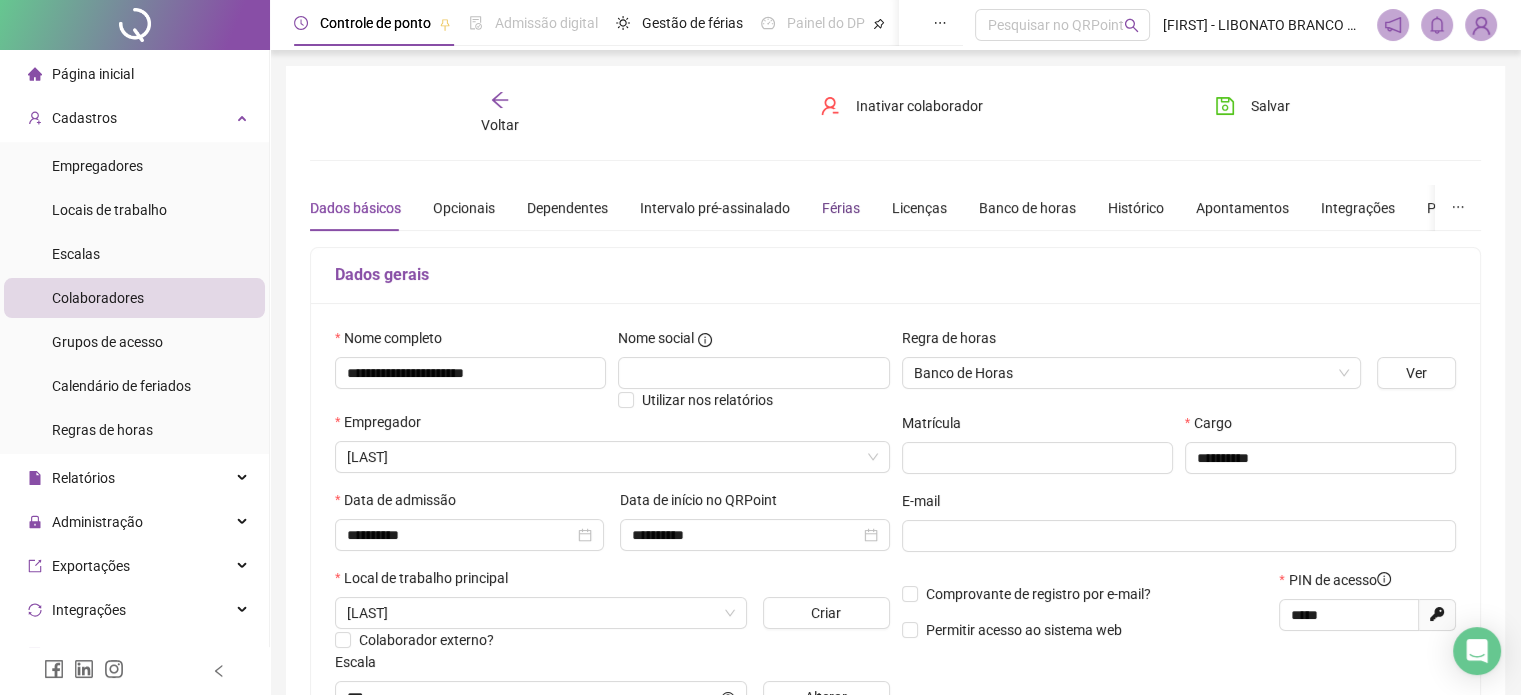click on "Férias" at bounding box center [841, 208] 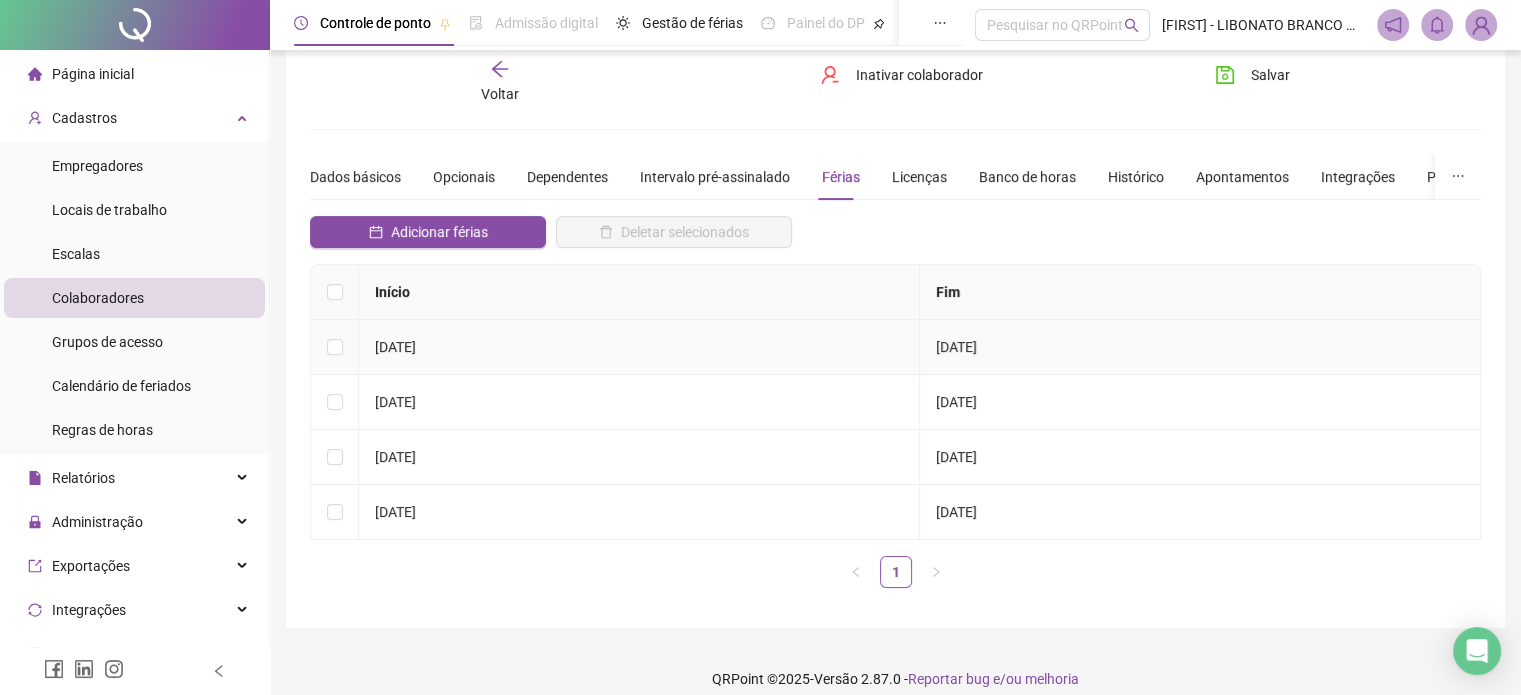 scroll, scrollTop: 47, scrollLeft: 0, axis: vertical 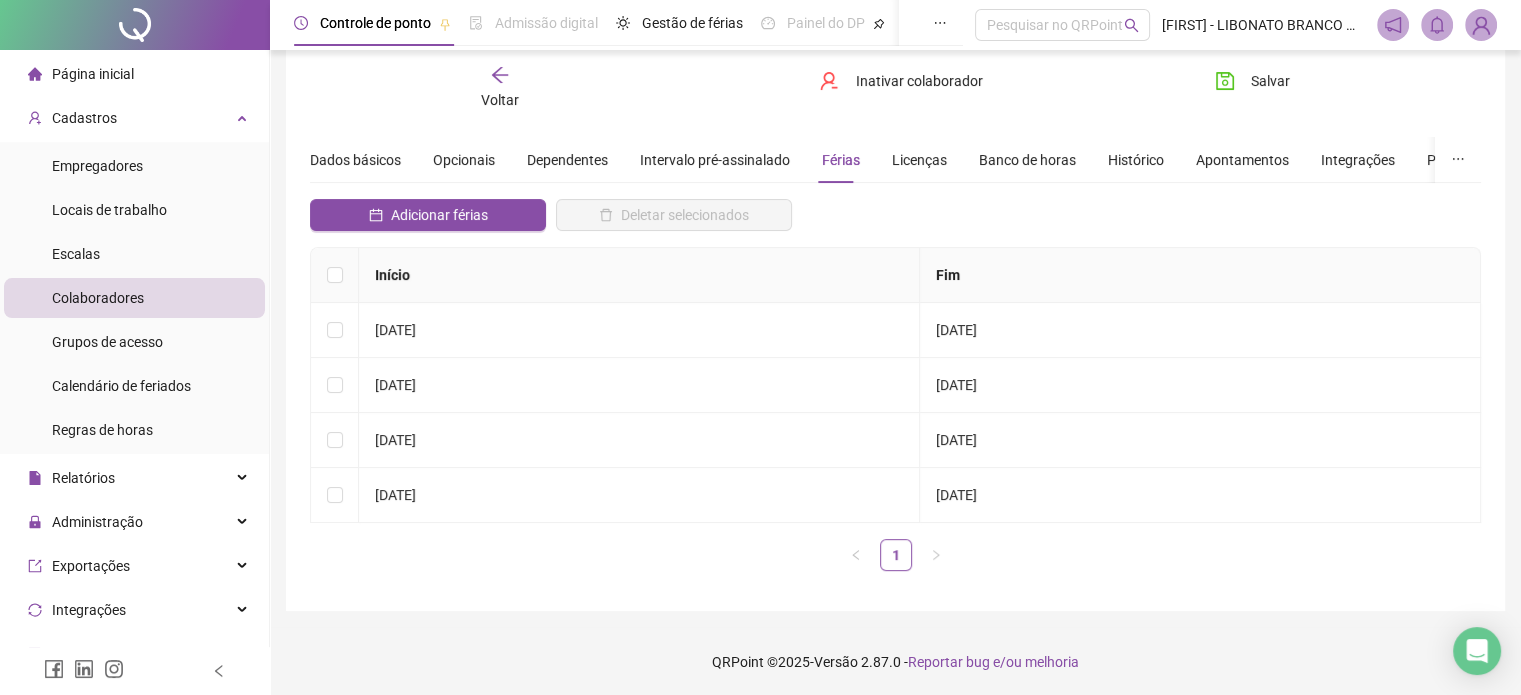 click at bounding box center (135, 25) 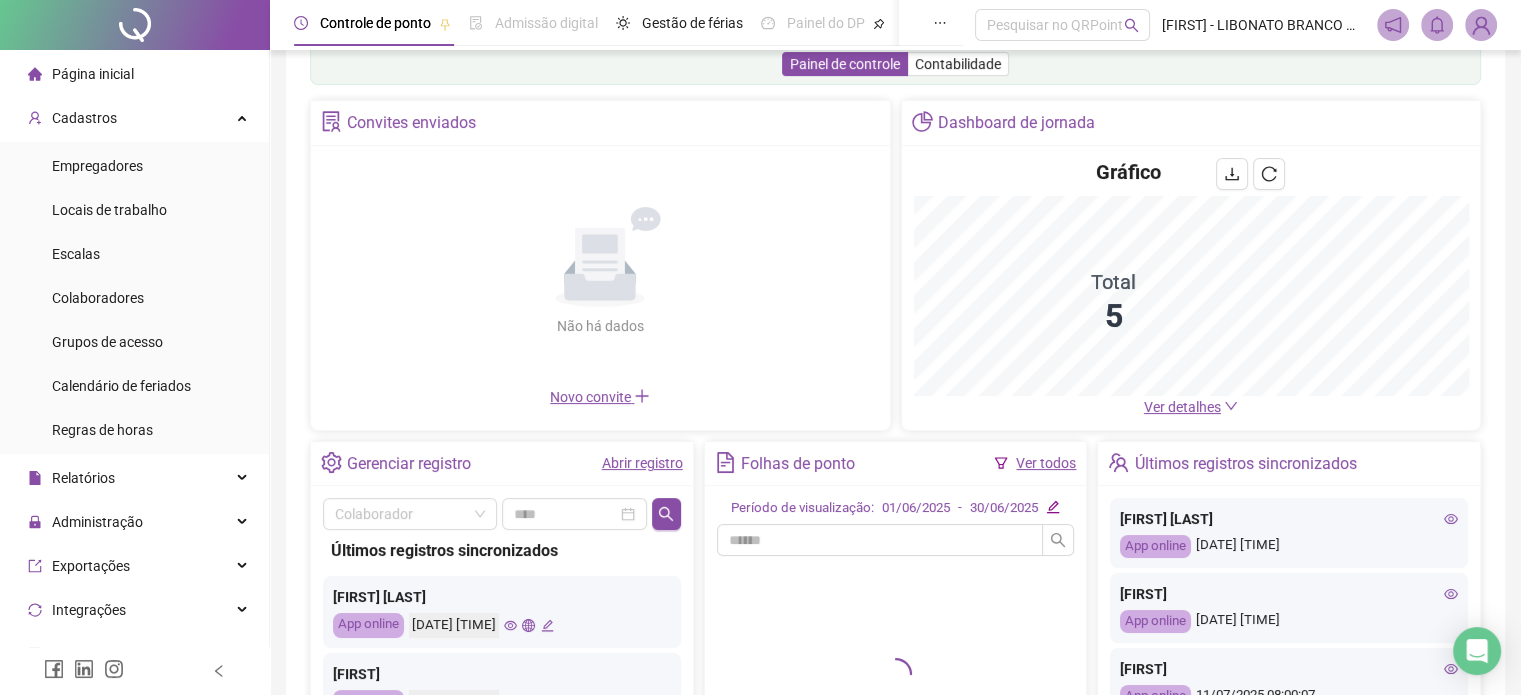 click on "Abrir registro" at bounding box center [642, 463] 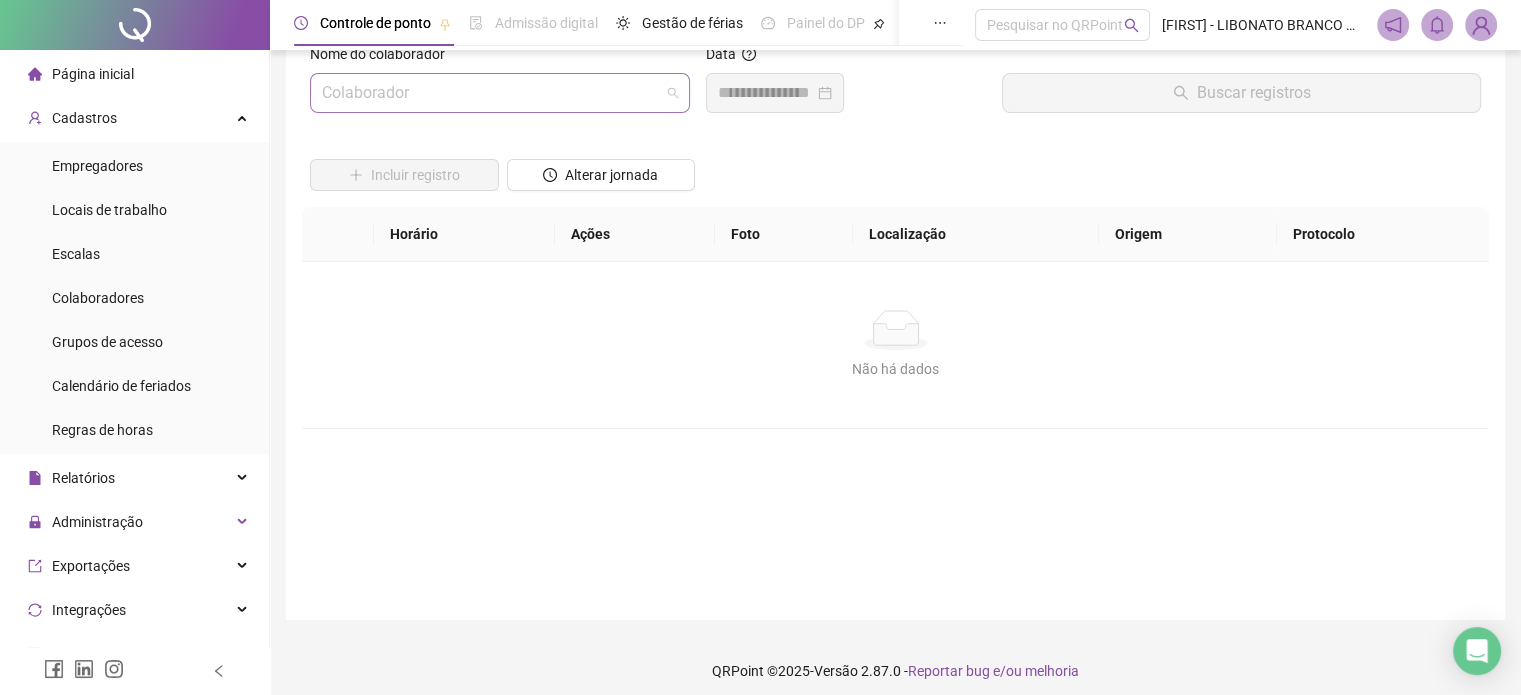 click at bounding box center [494, 93] 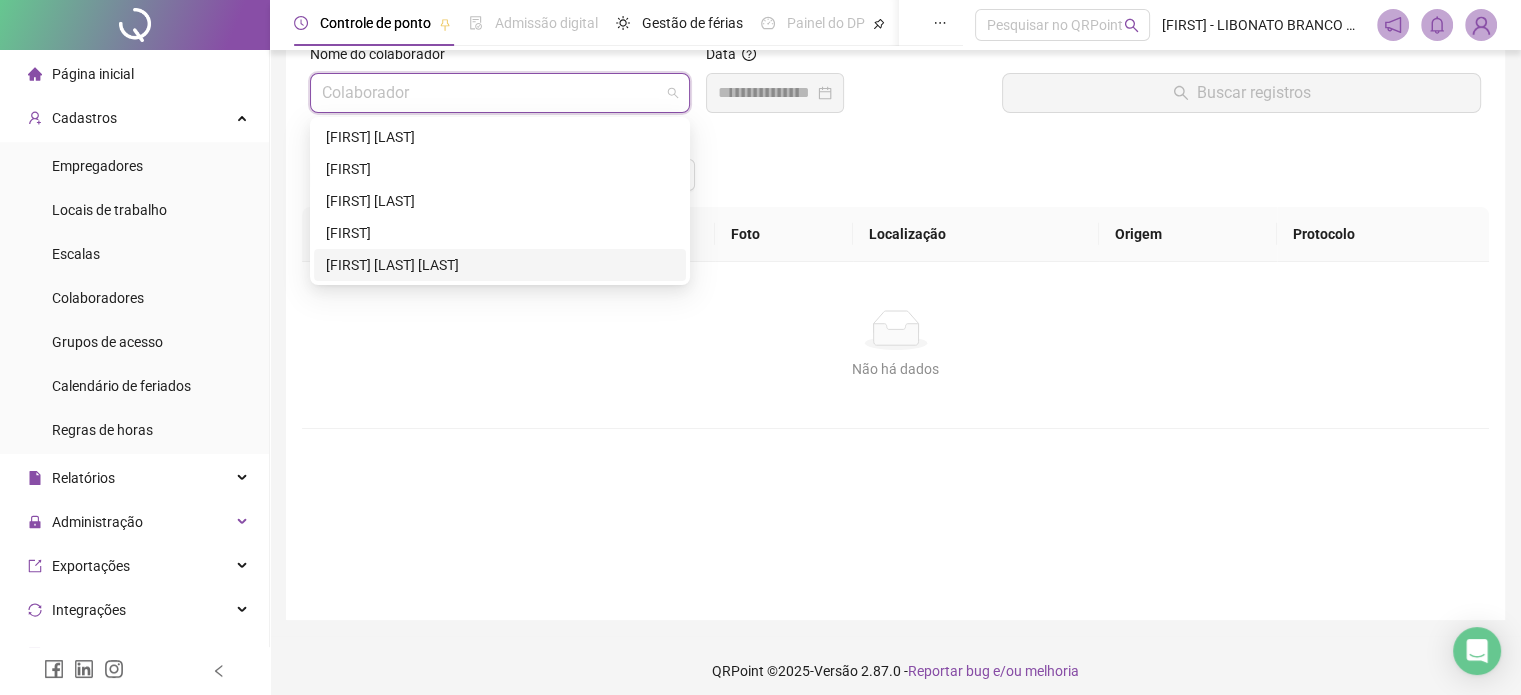 click on "[FIRST] [LAST] [LAST]" at bounding box center [500, 265] 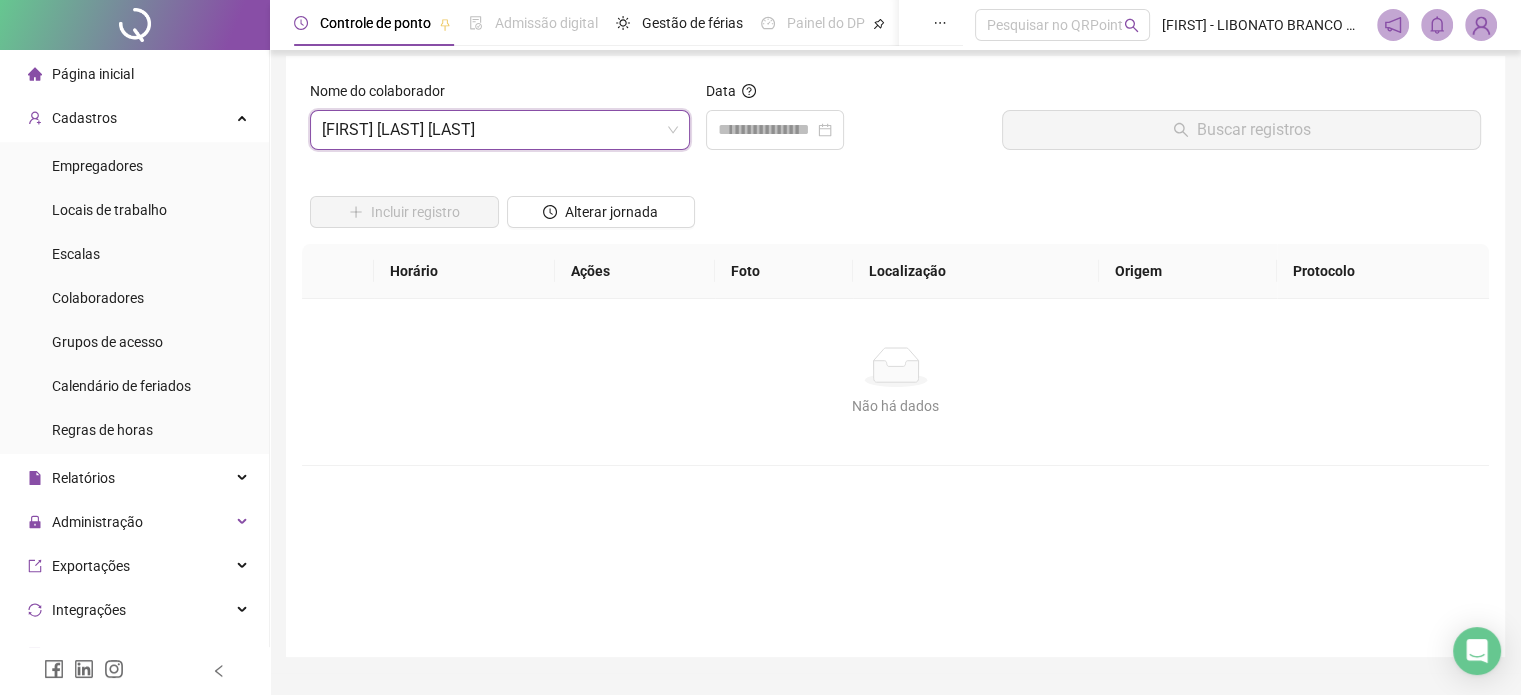 scroll, scrollTop: 0, scrollLeft: 0, axis: both 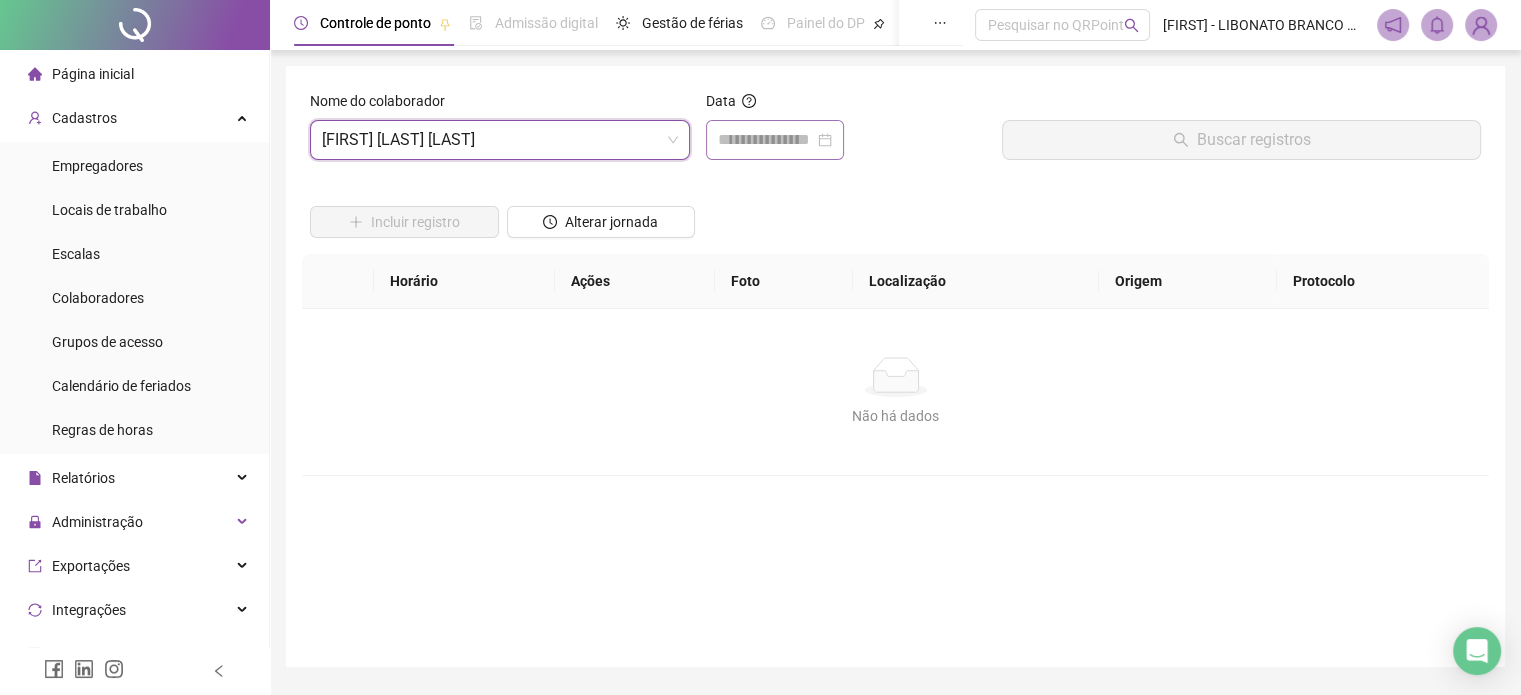 click at bounding box center (775, 140) 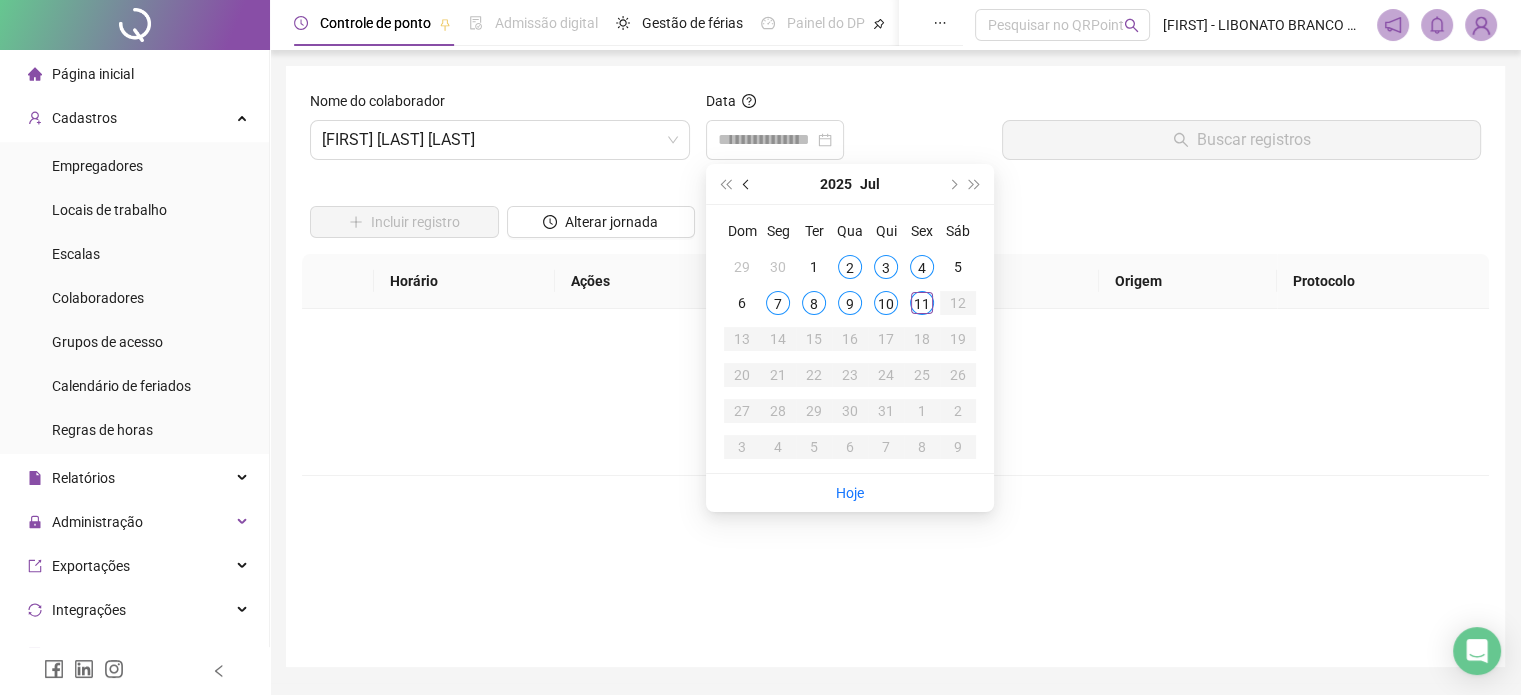 click at bounding box center [747, 184] 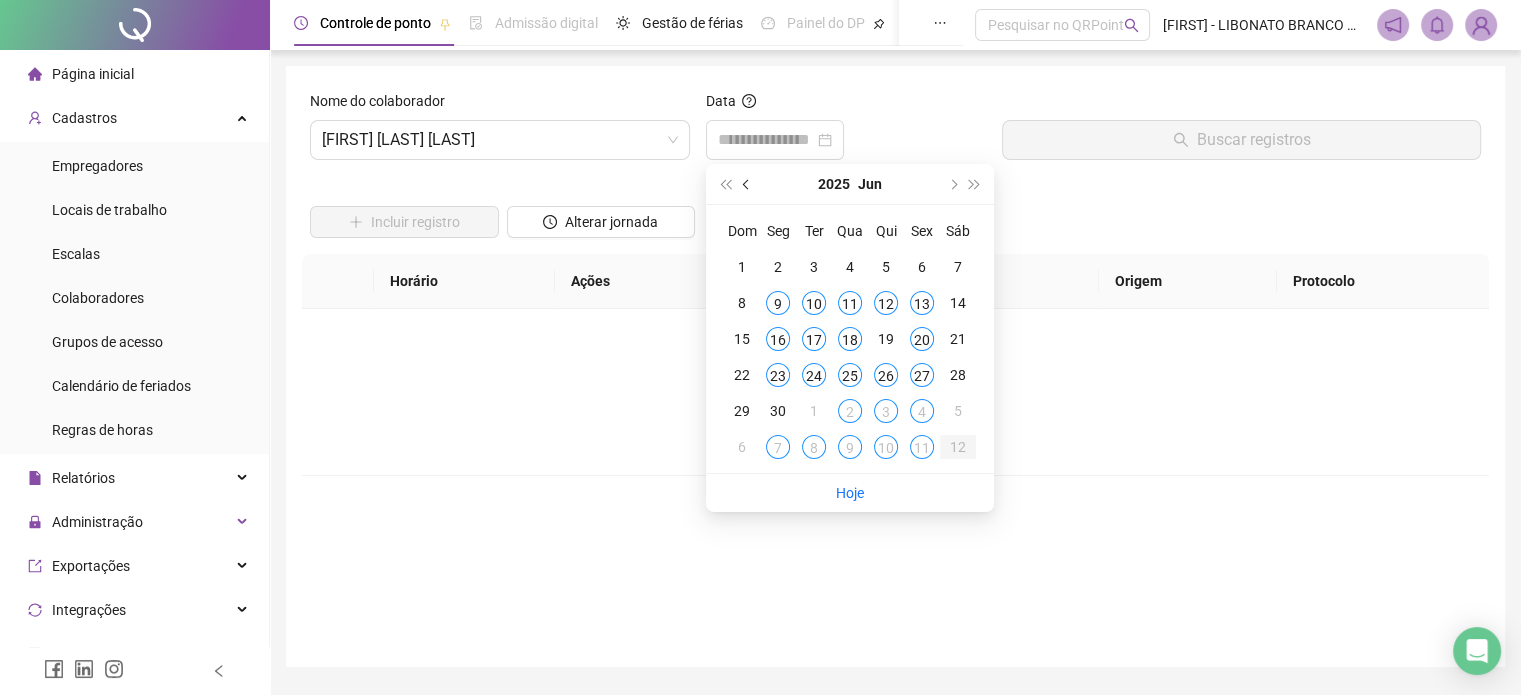 click at bounding box center (747, 184) 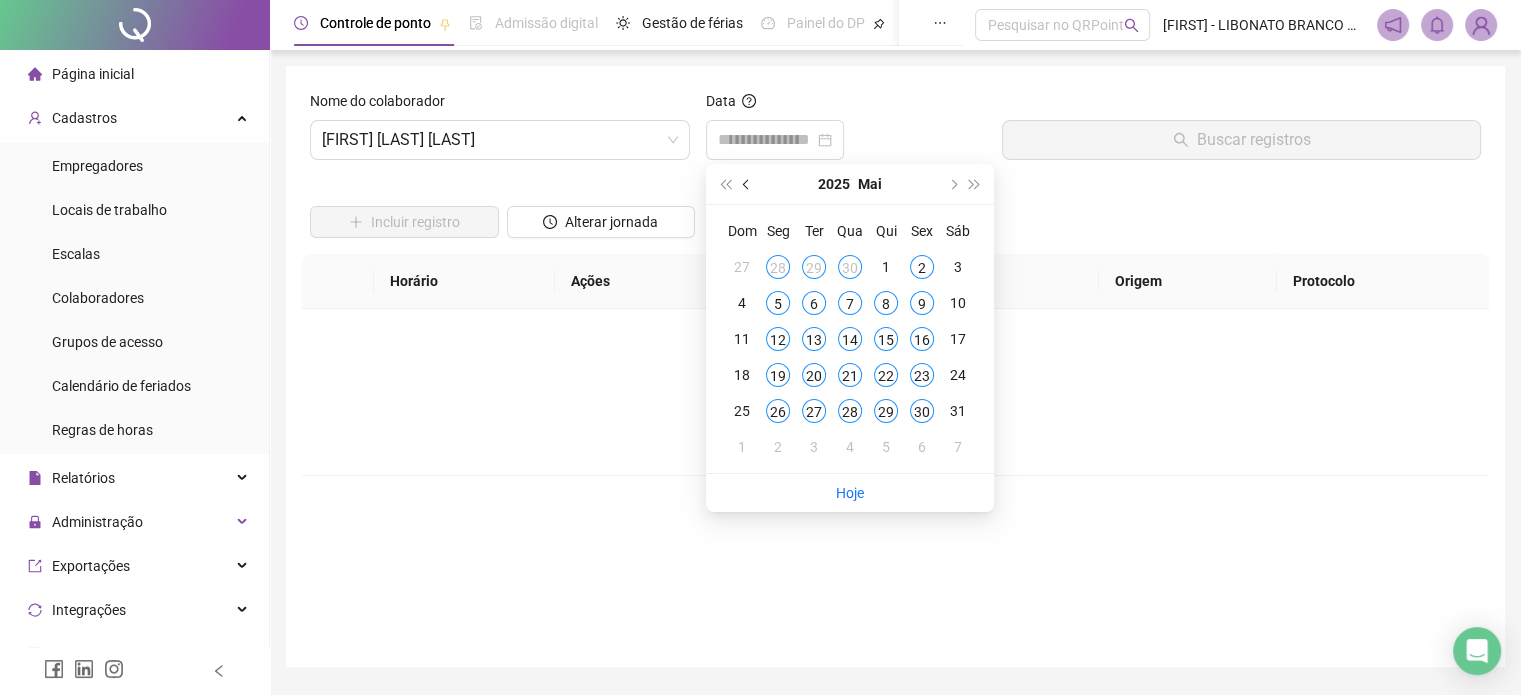 click at bounding box center (747, 184) 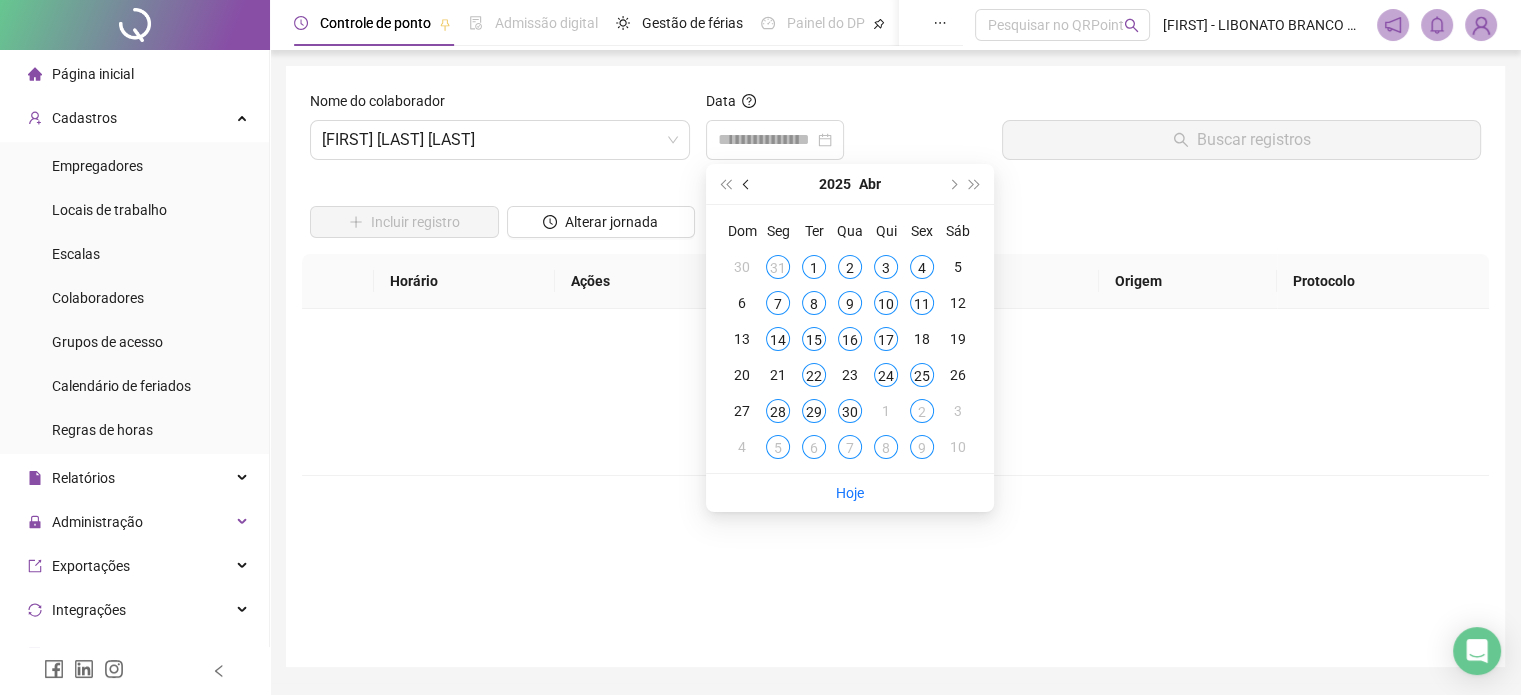 click at bounding box center [747, 184] 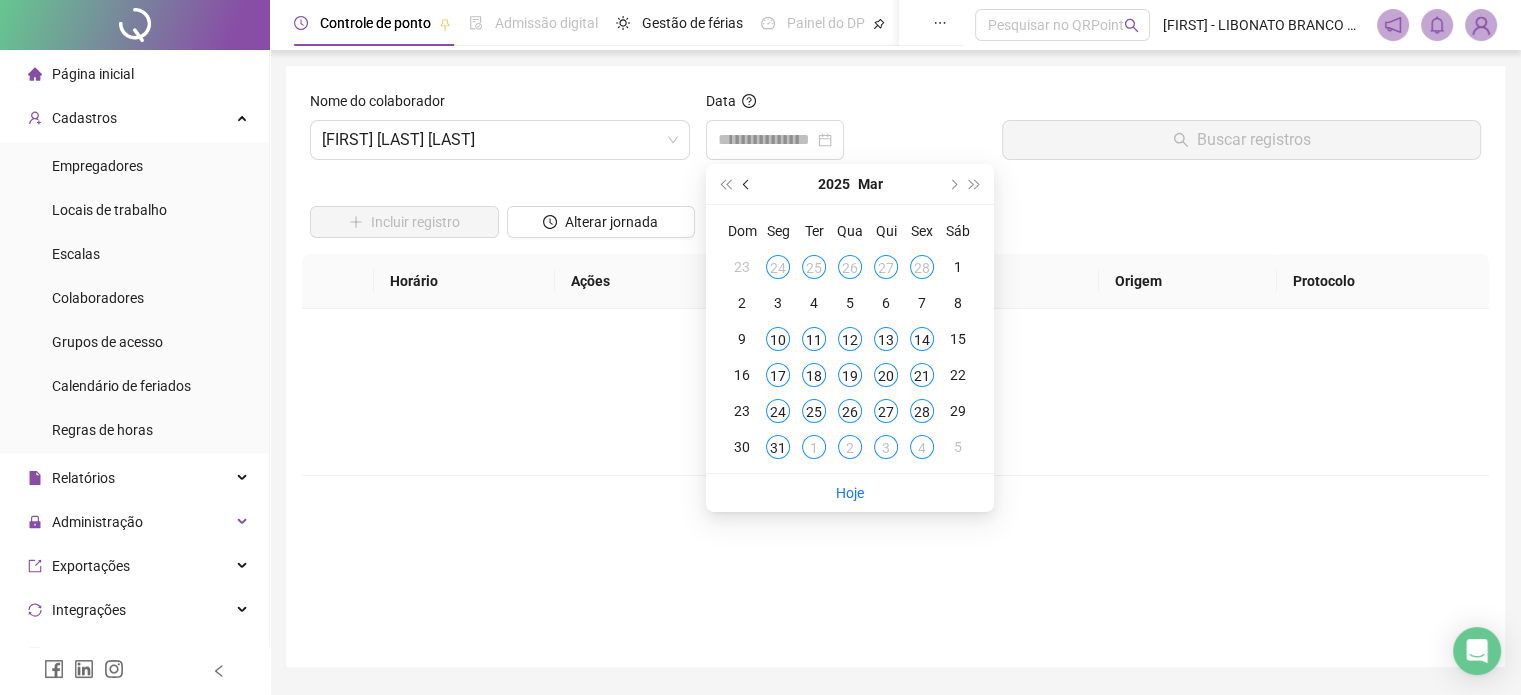 click at bounding box center [747, 184] 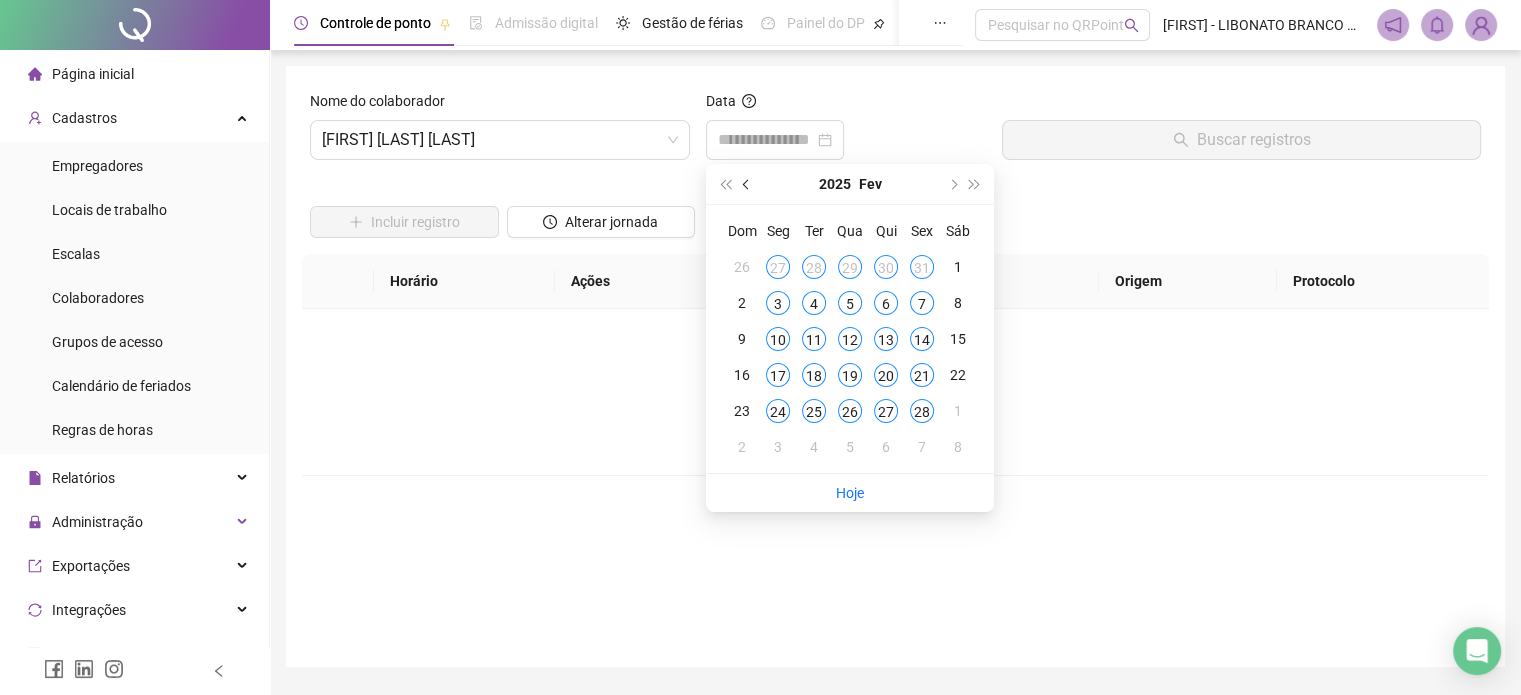 click at bounding box center (747, 184) 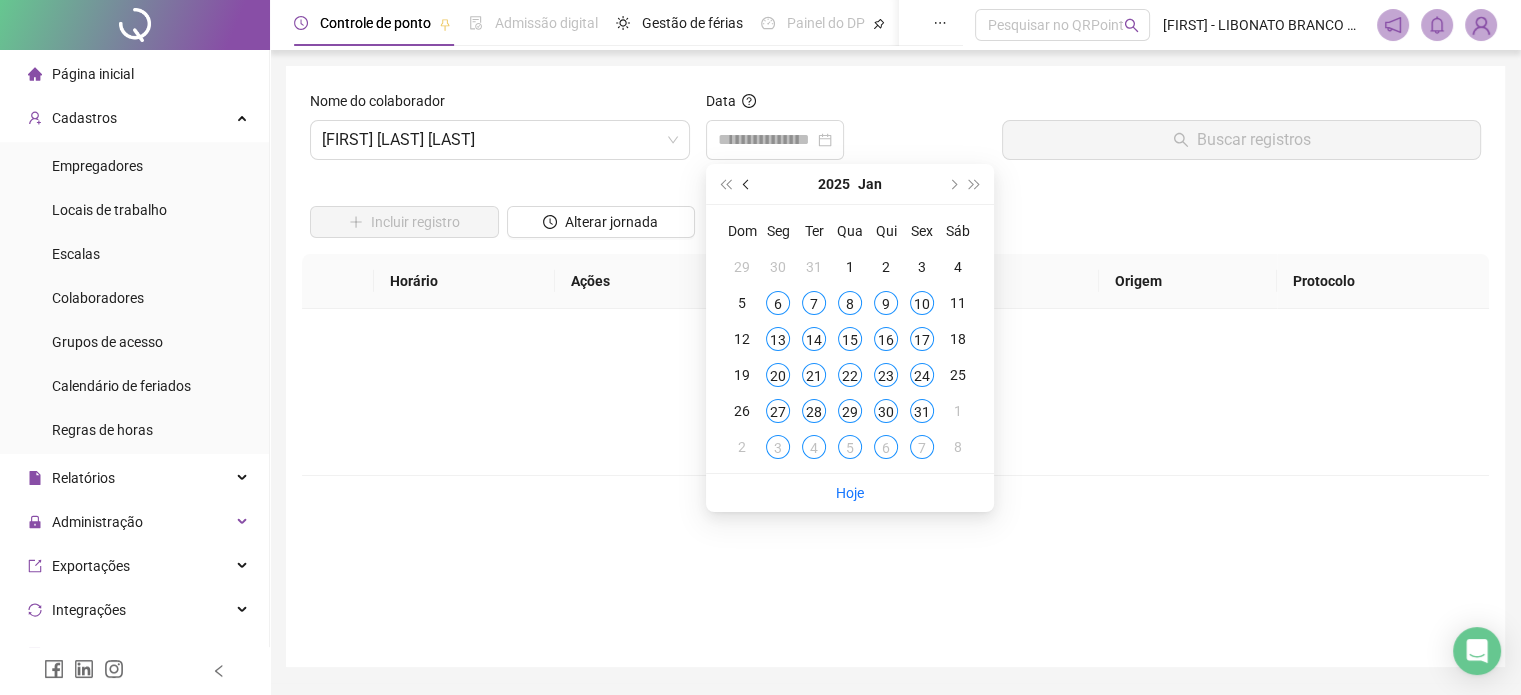click at bounding box center (747, 184) 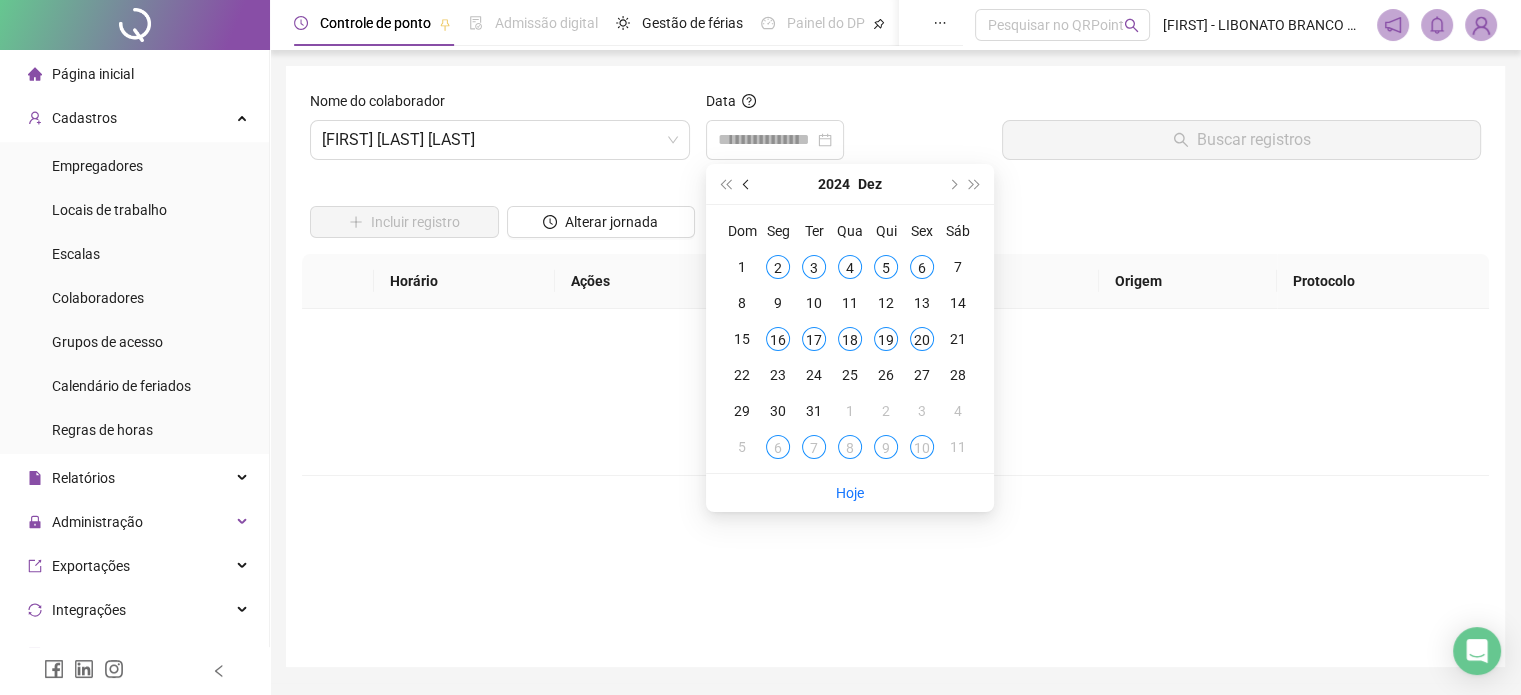 click at bounding box center (747, 184) 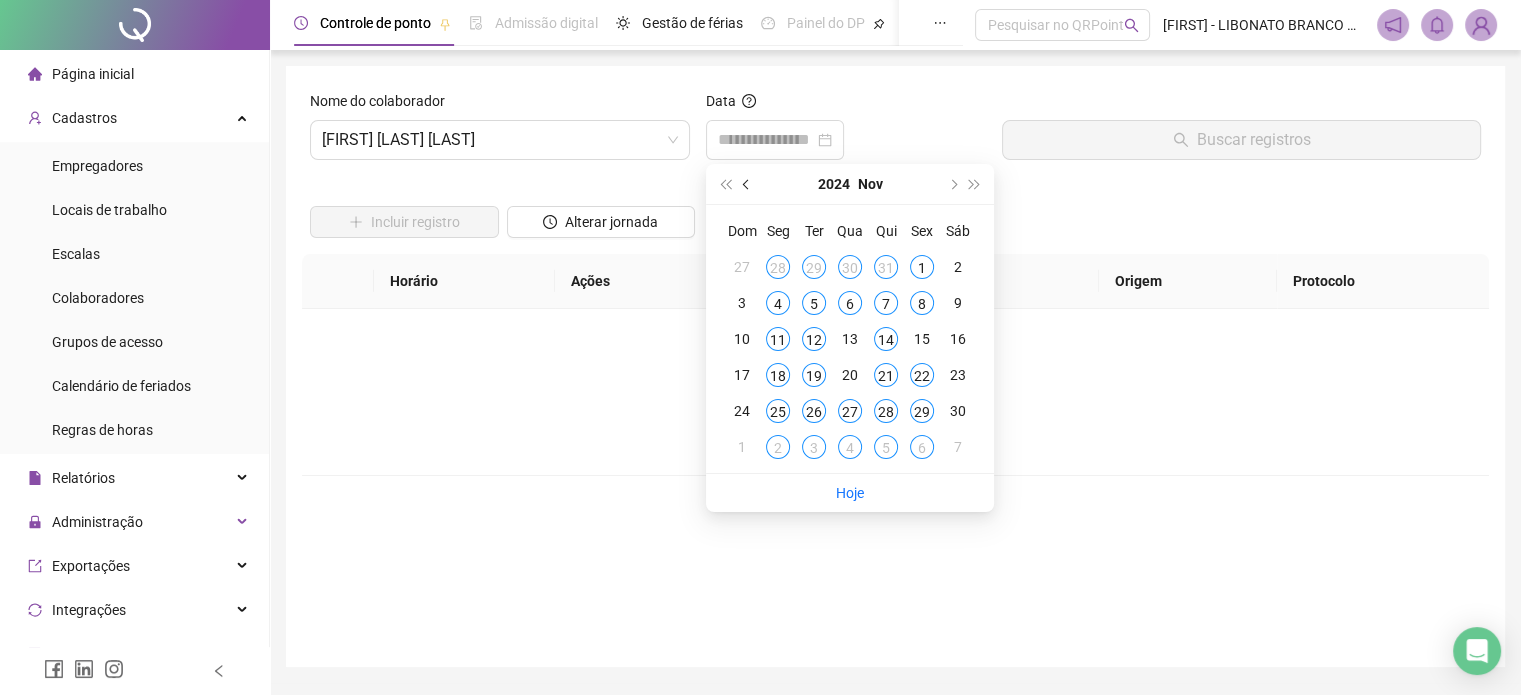 click at bounding box center [747, 184] 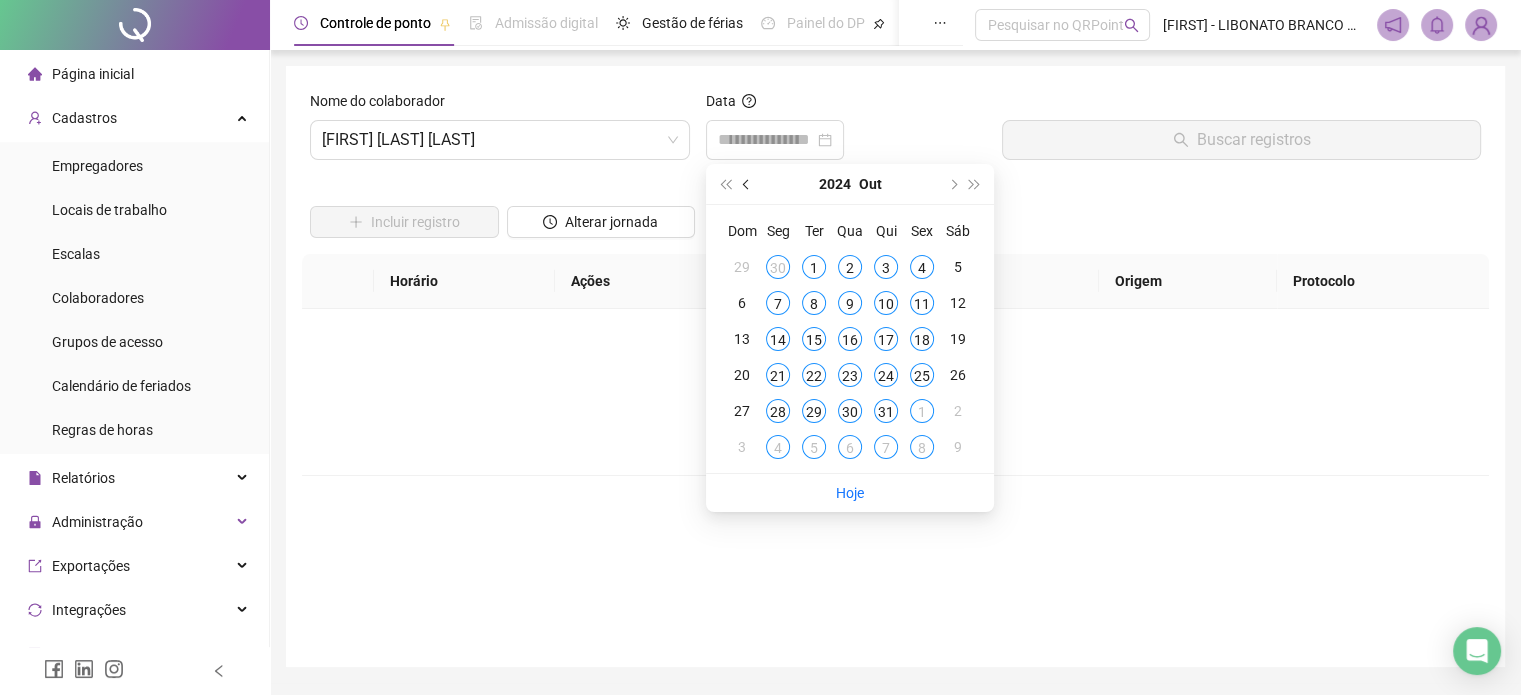 click at bounding box center [747, 184] 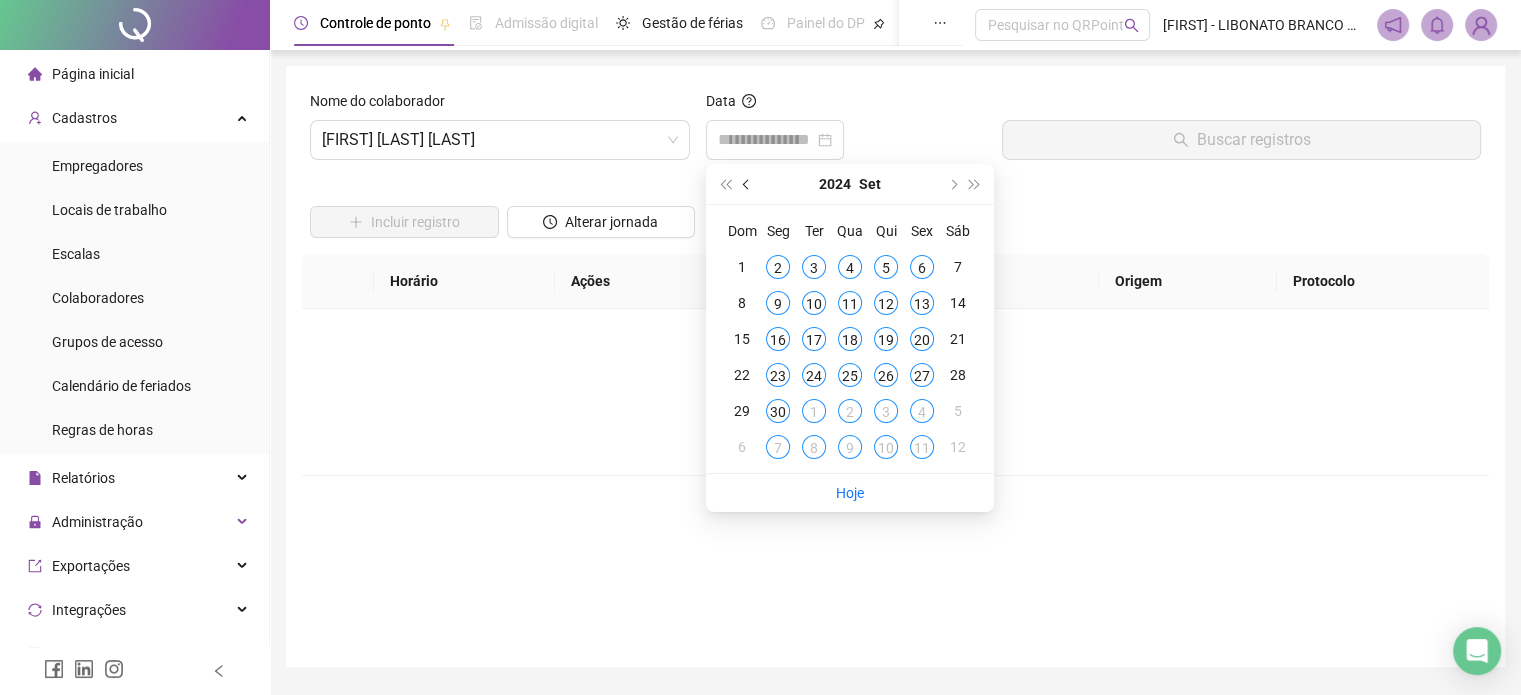 click at bounding box center (747, 184) 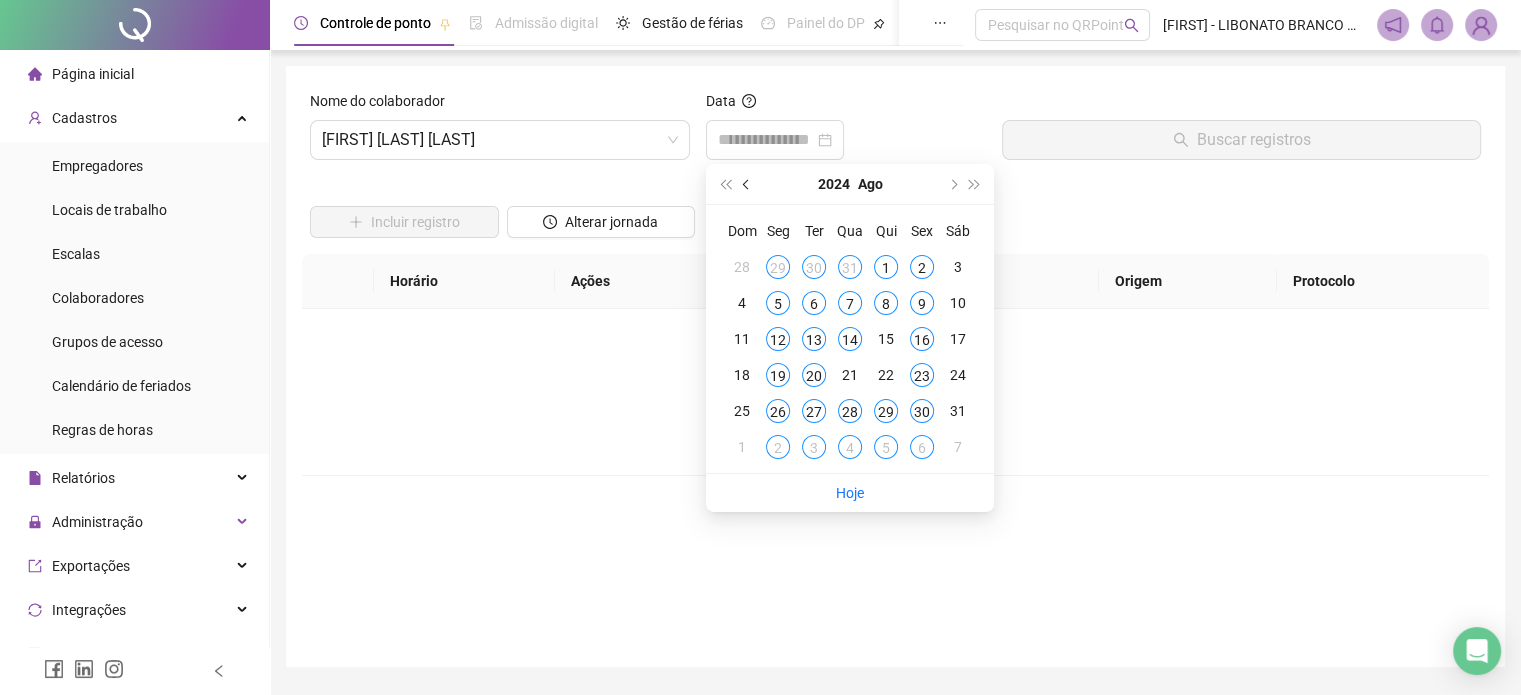 click at bounding box center (747, 184) 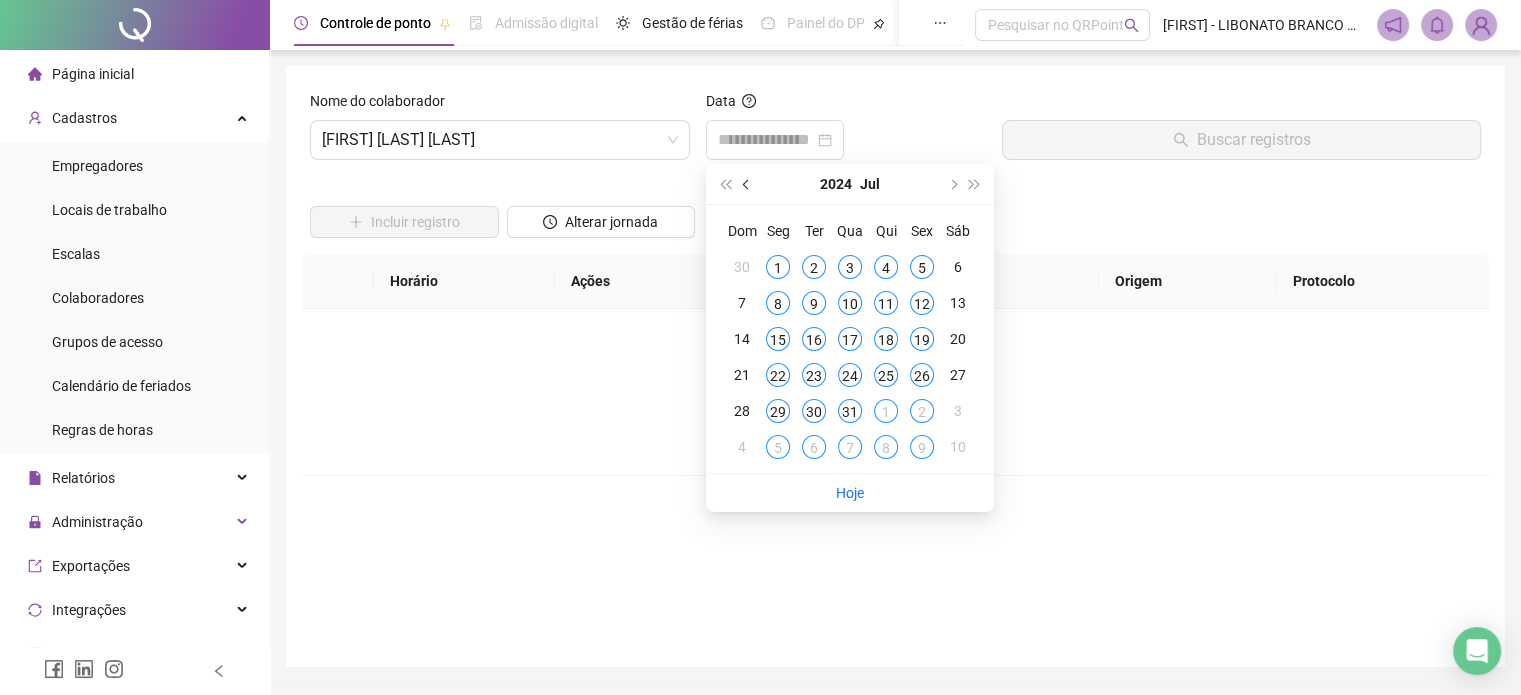 click at bounding box center [747, 184] 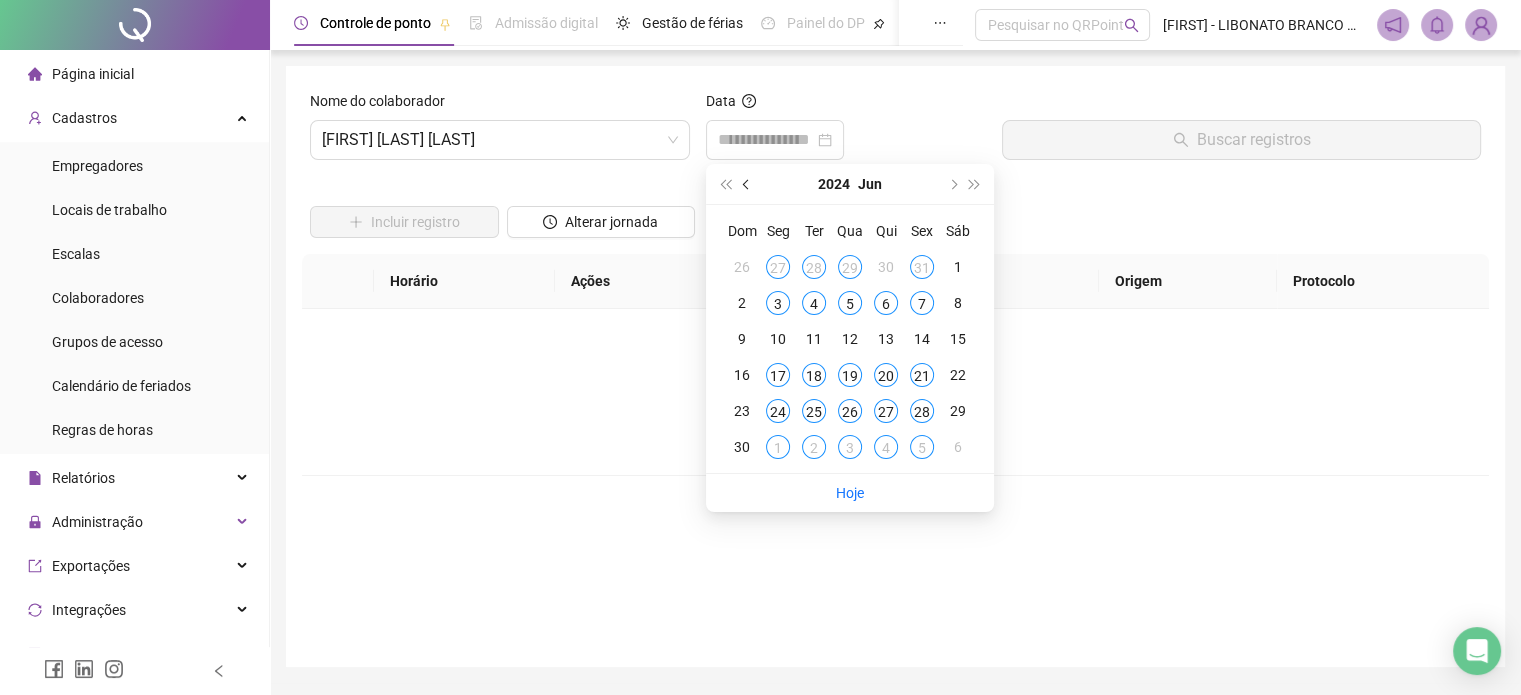 click at bounding box center [747, 184] 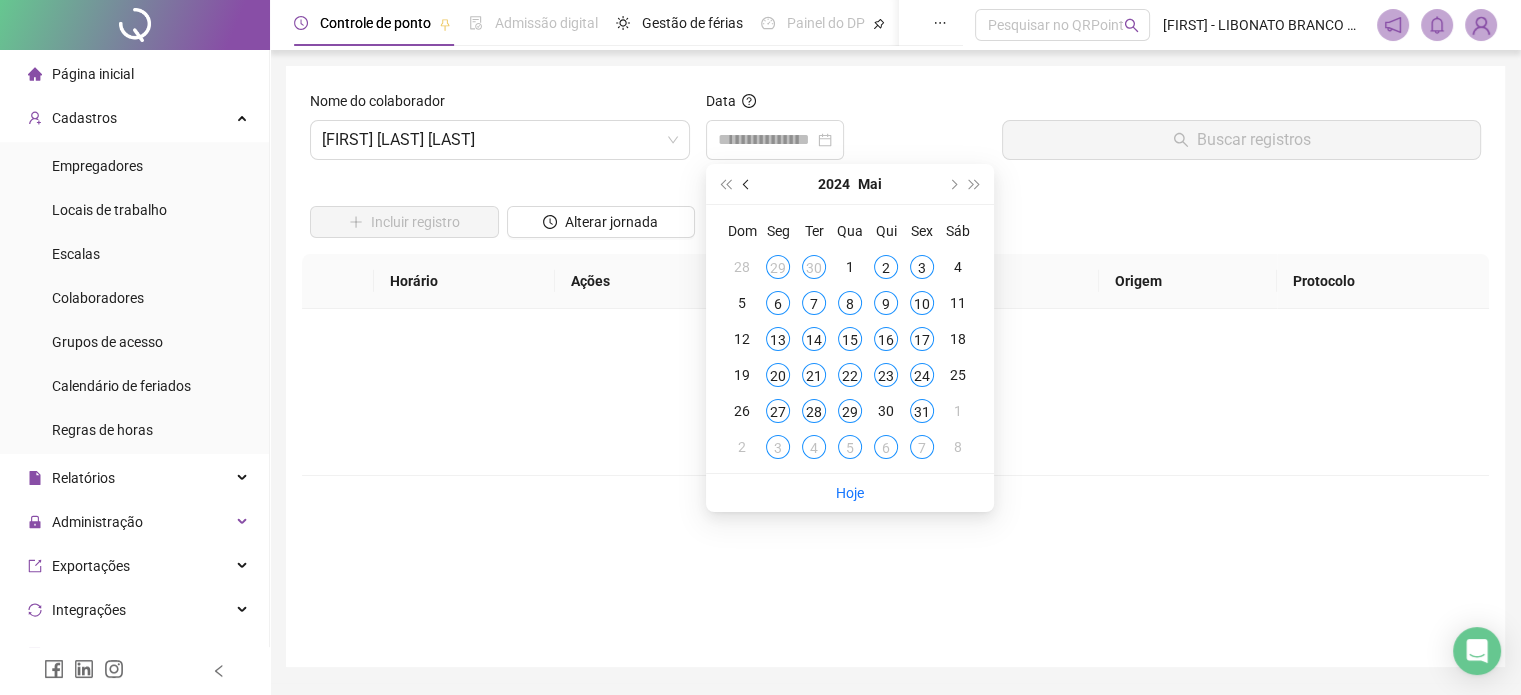 click at bounding box center [747, 184] 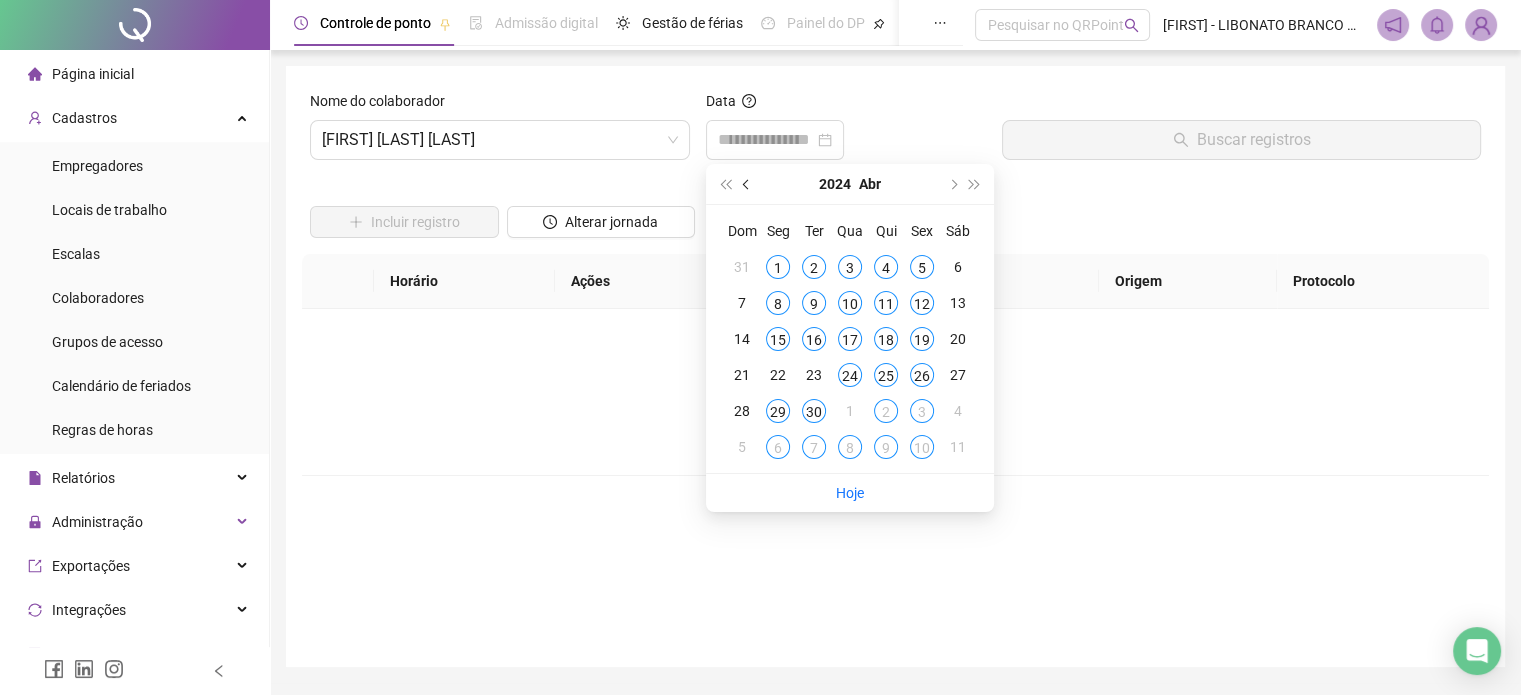 click at bounding box center (747, 184) 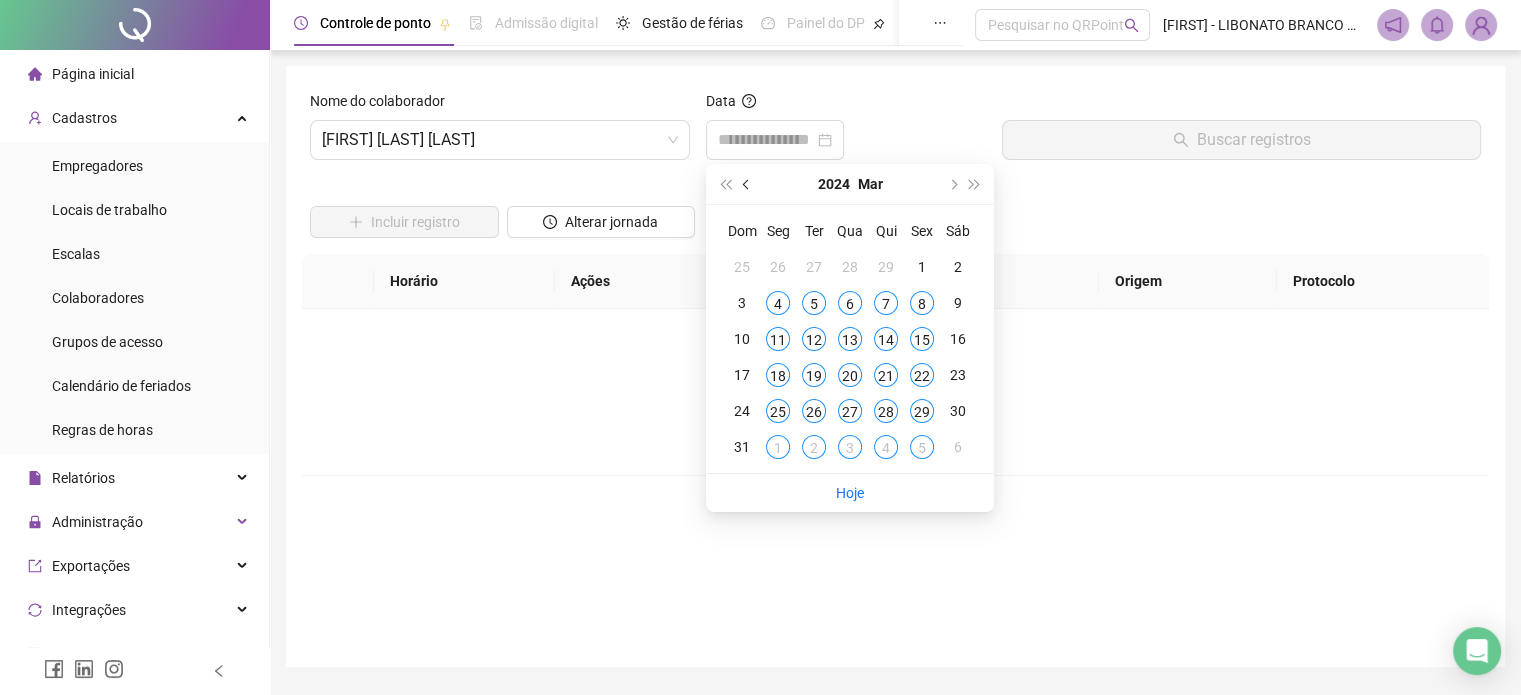 click at bounding box center (747, 184) 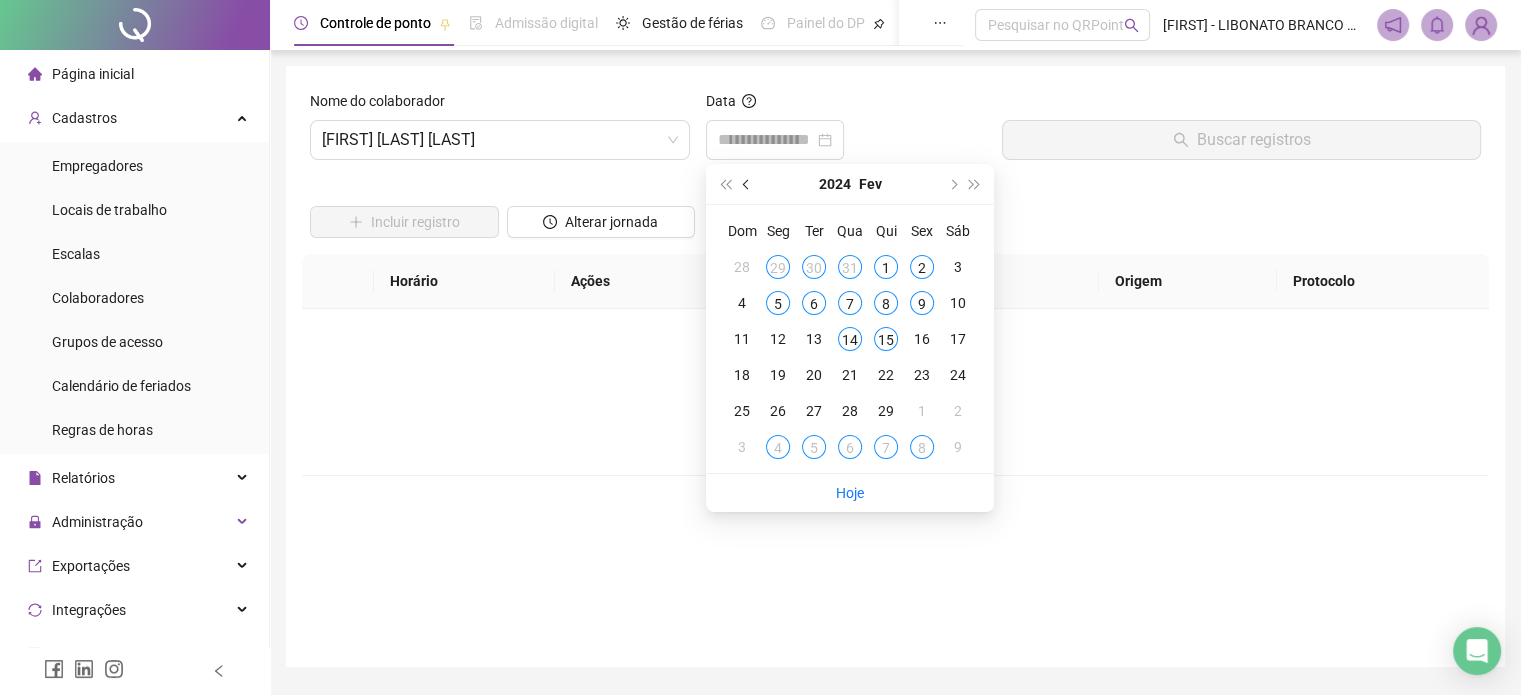click at bounding box center [747, 184] 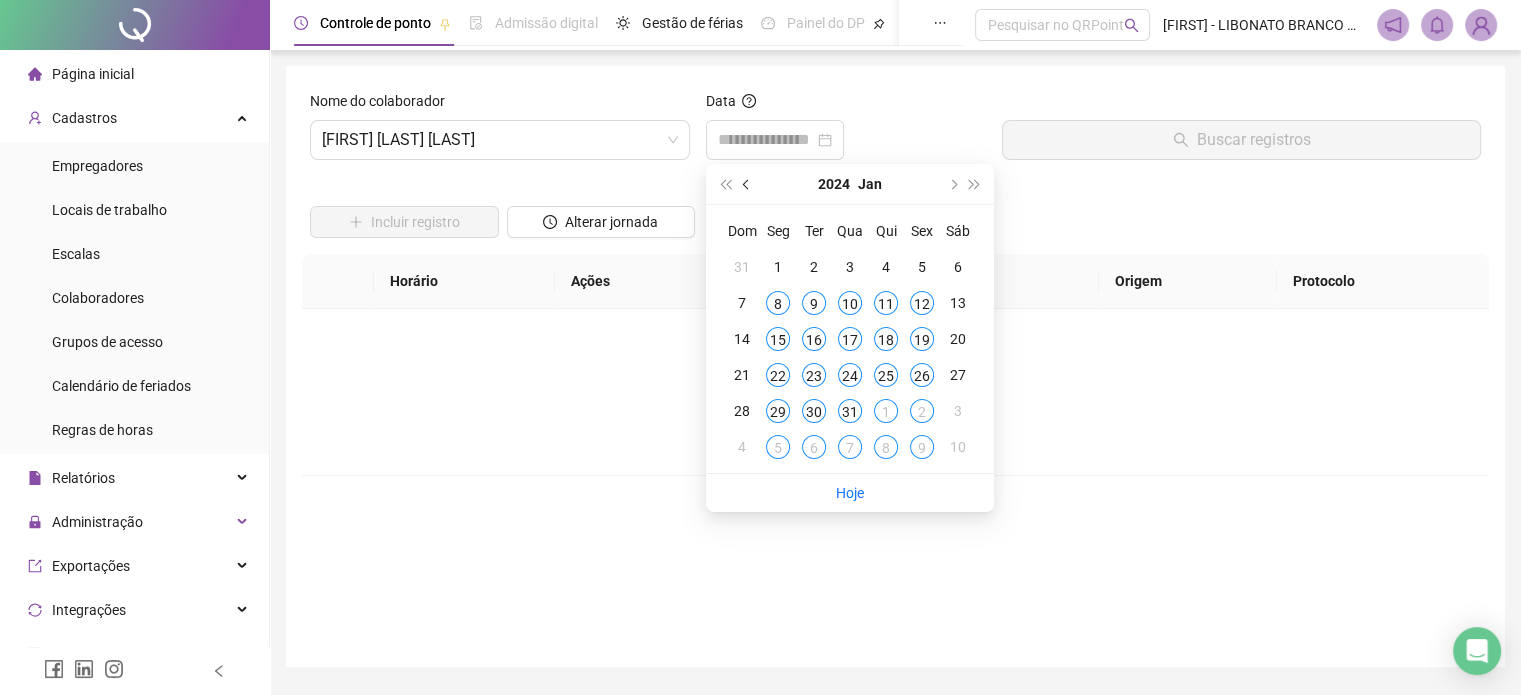click at bounding box center [747, 184] 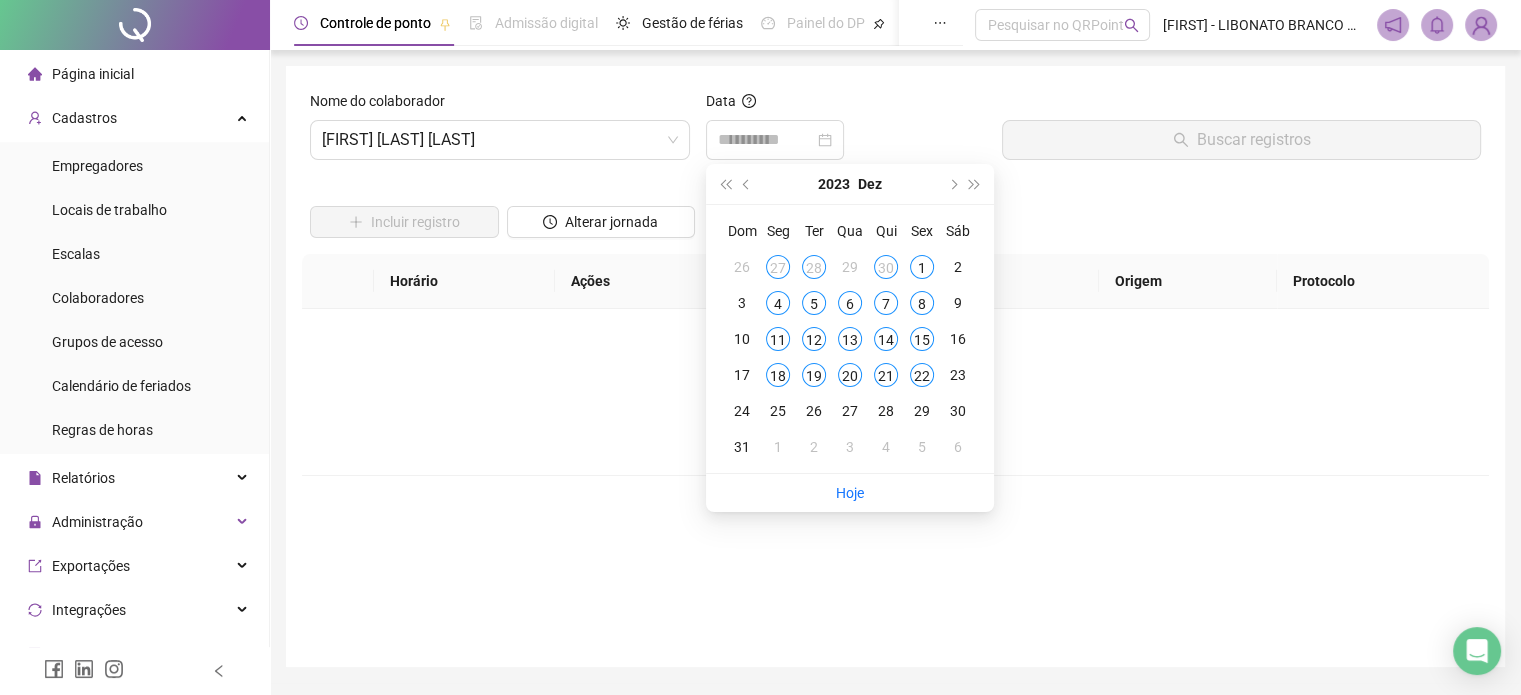 click on "26" at bounding box center (814, 411) 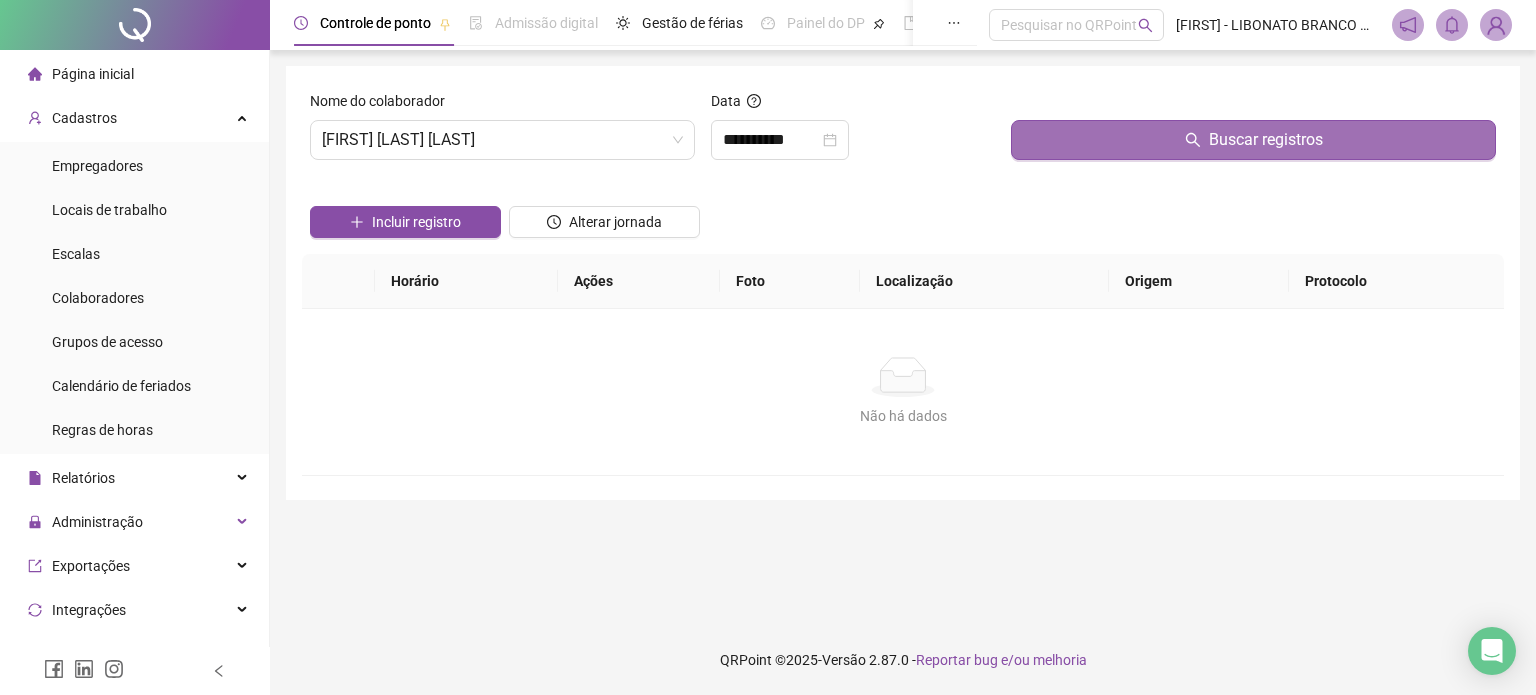 click on "Buscar registros" at bounding box center (1253, 140) 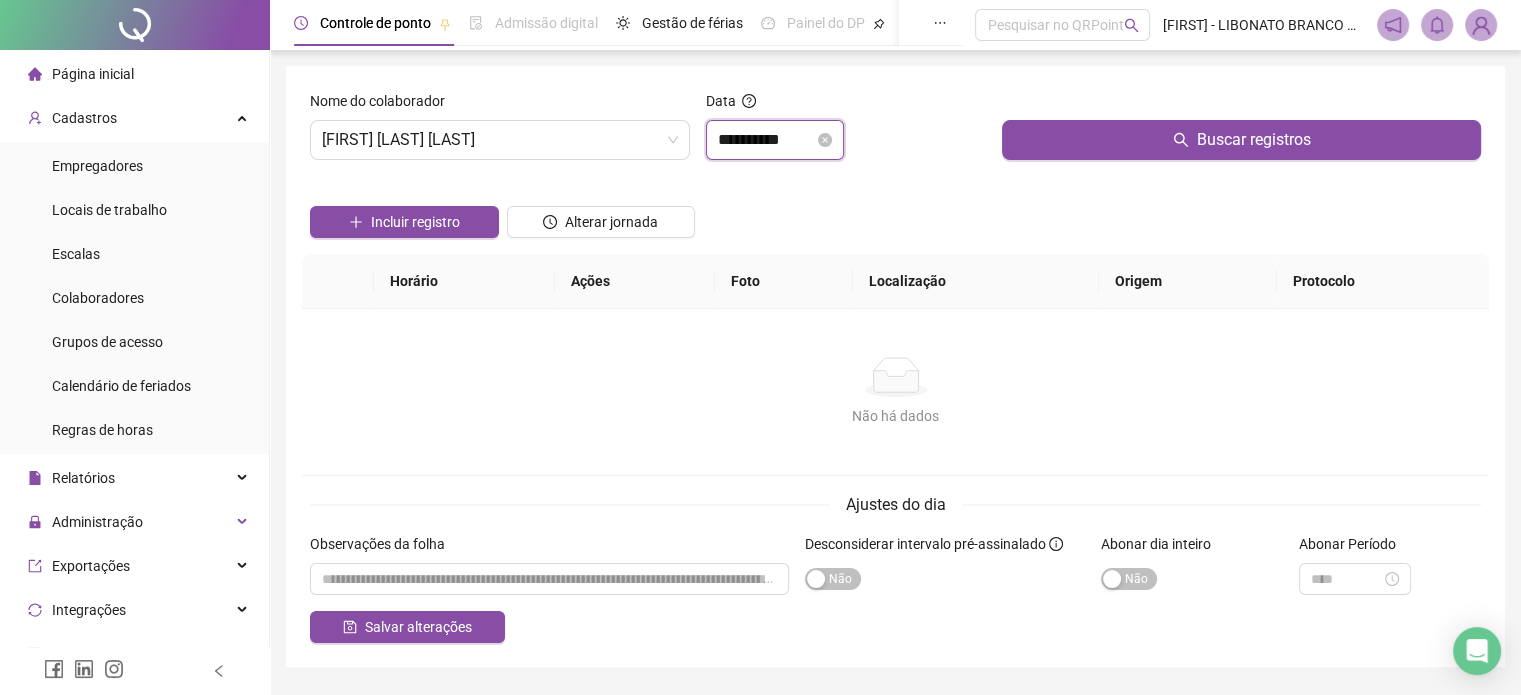 click on "**********" at bounding box center [766, 140] 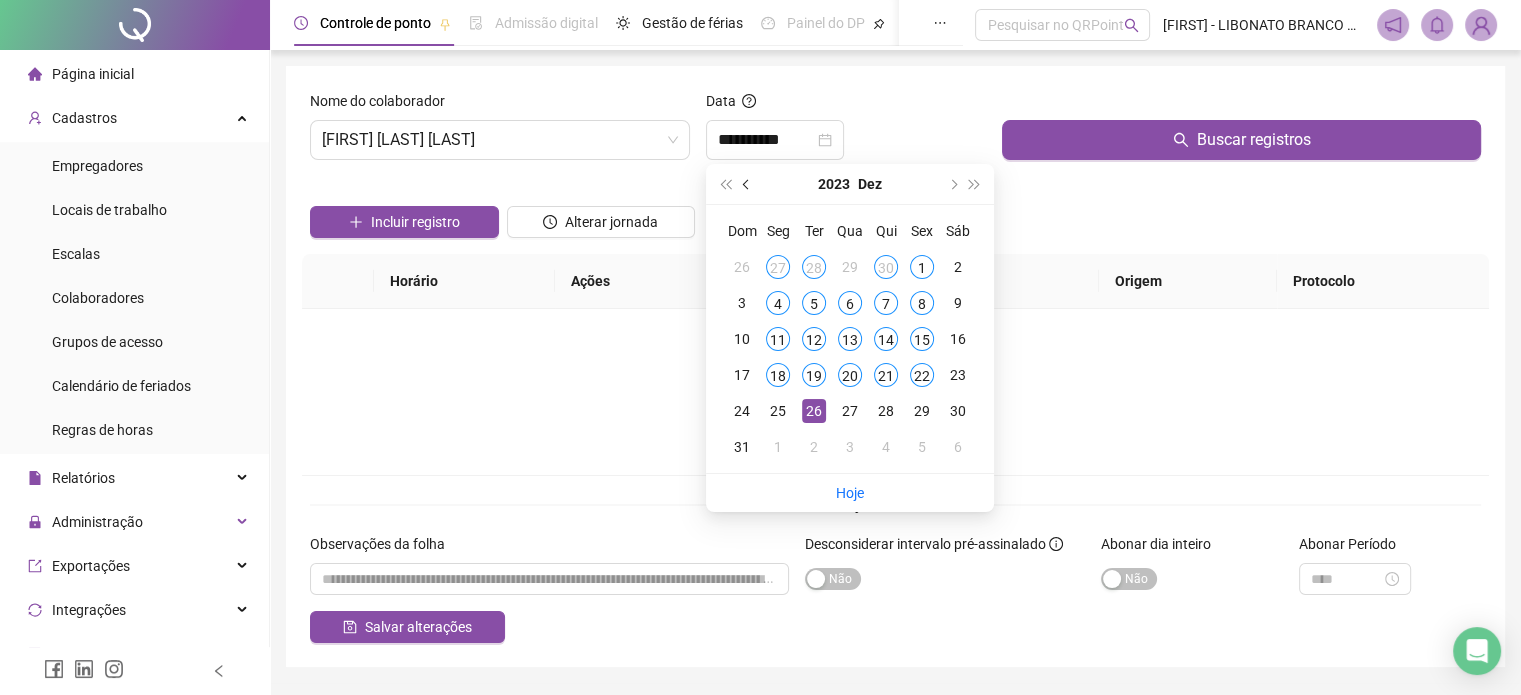 click at bounding box center [747, 184] 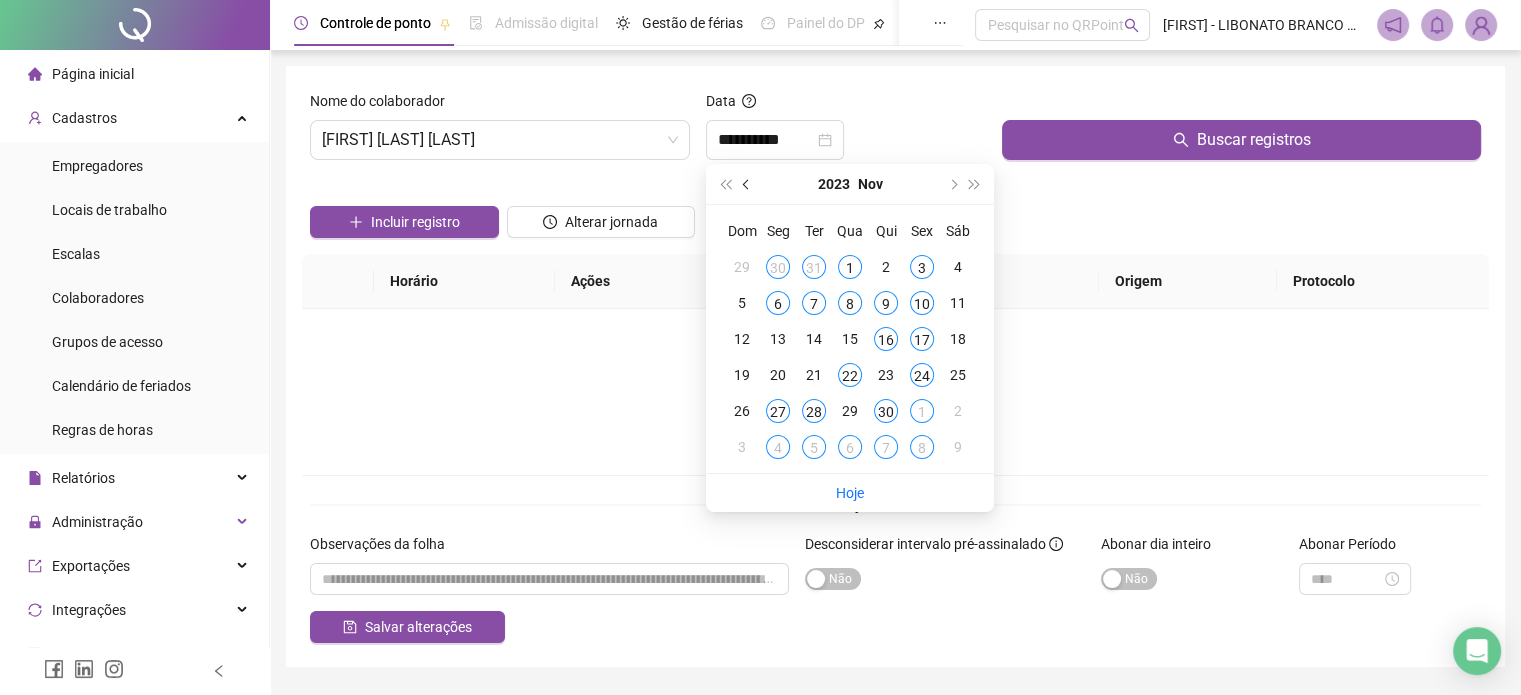 click at bounding box center (747, 184) 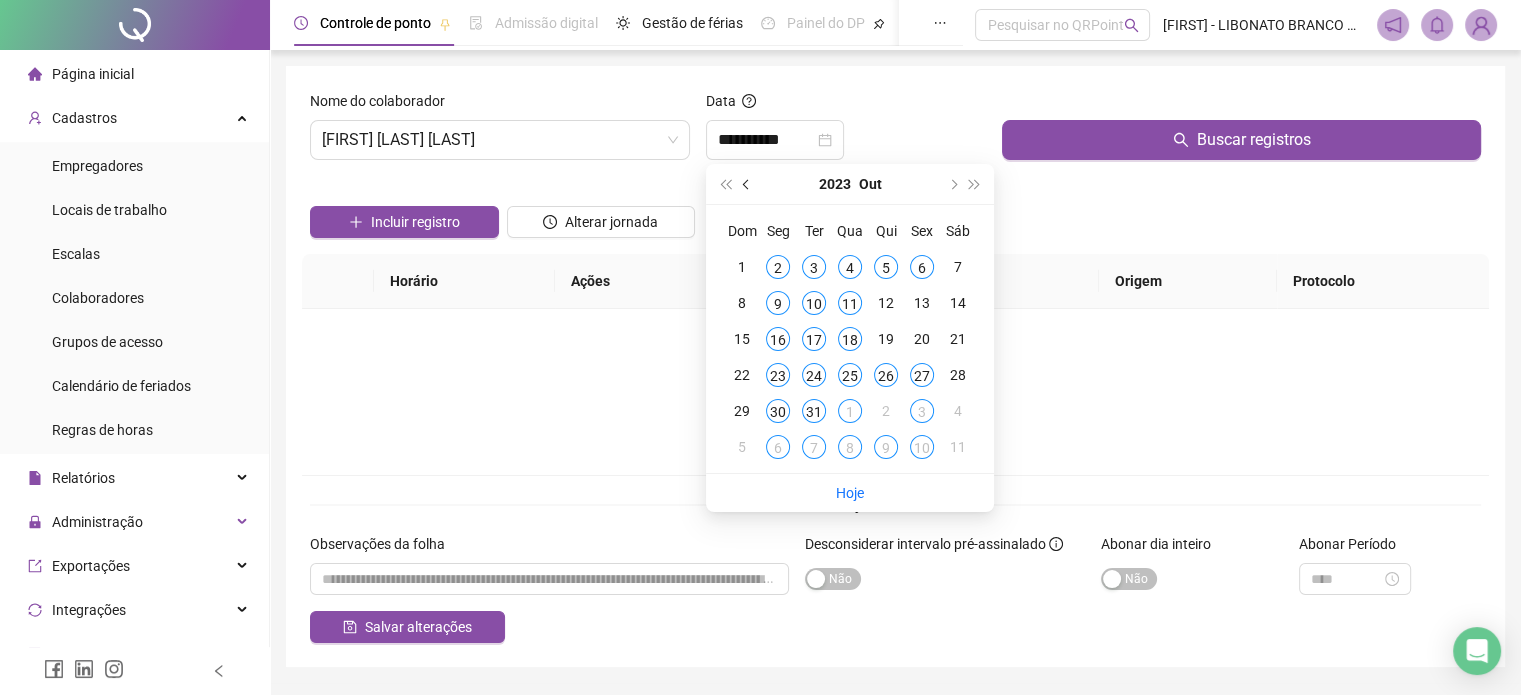 click at bounding box center (747, 184) 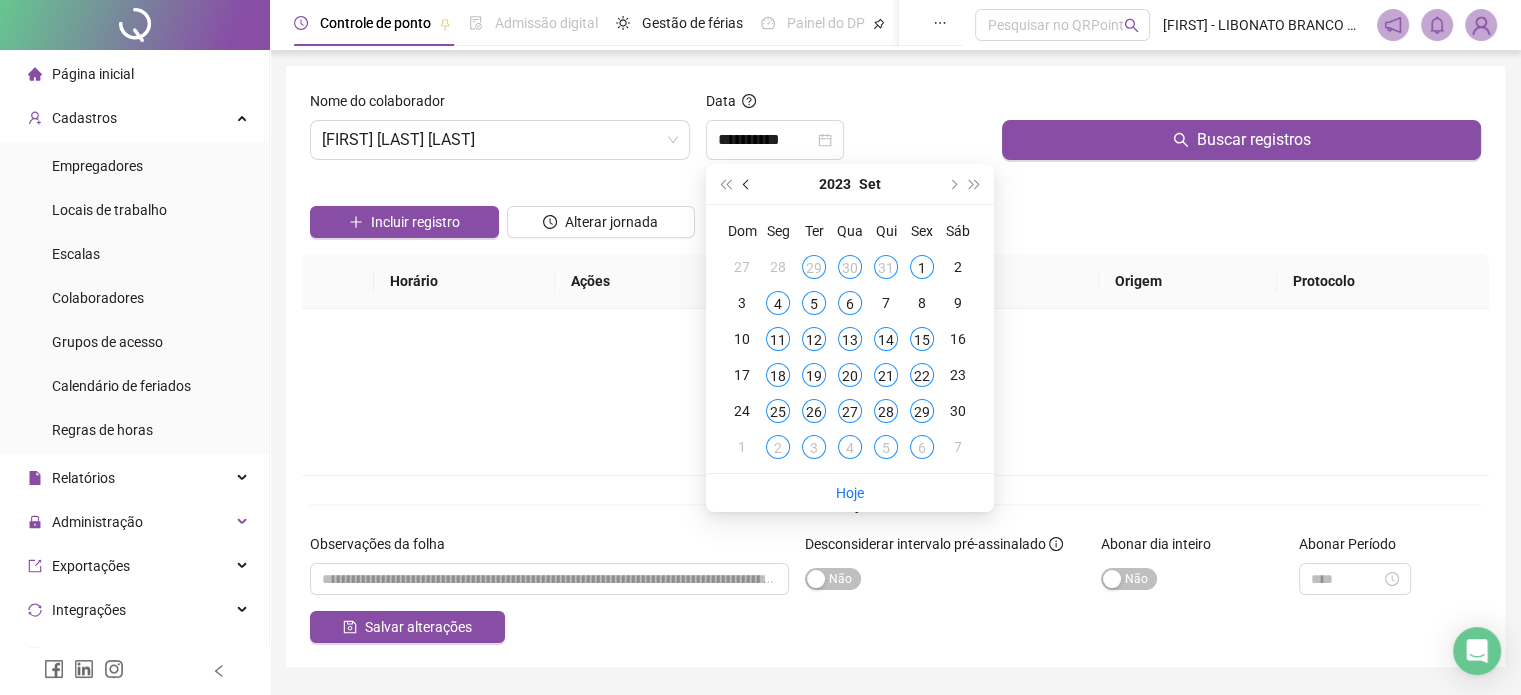 click at bounding box center [747, 184] 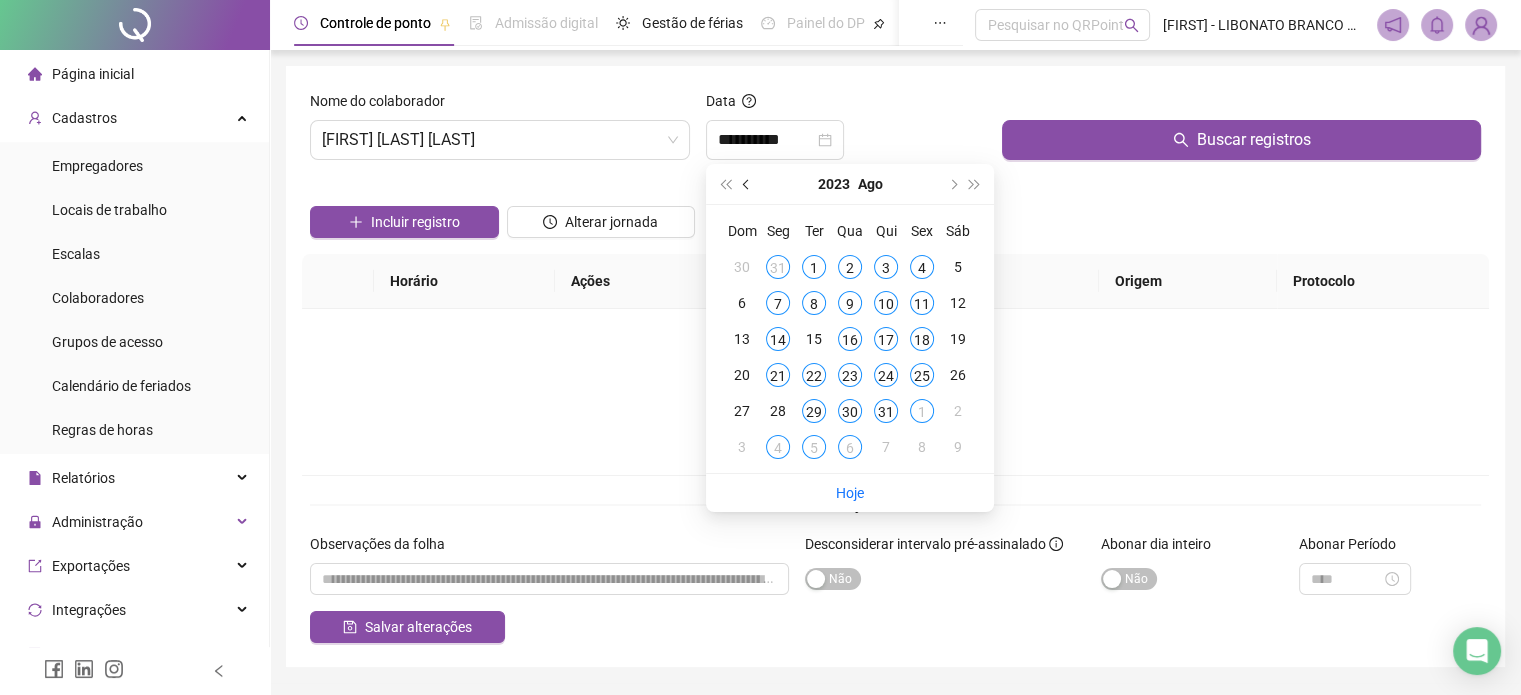 click at bounding box center (747, 184) 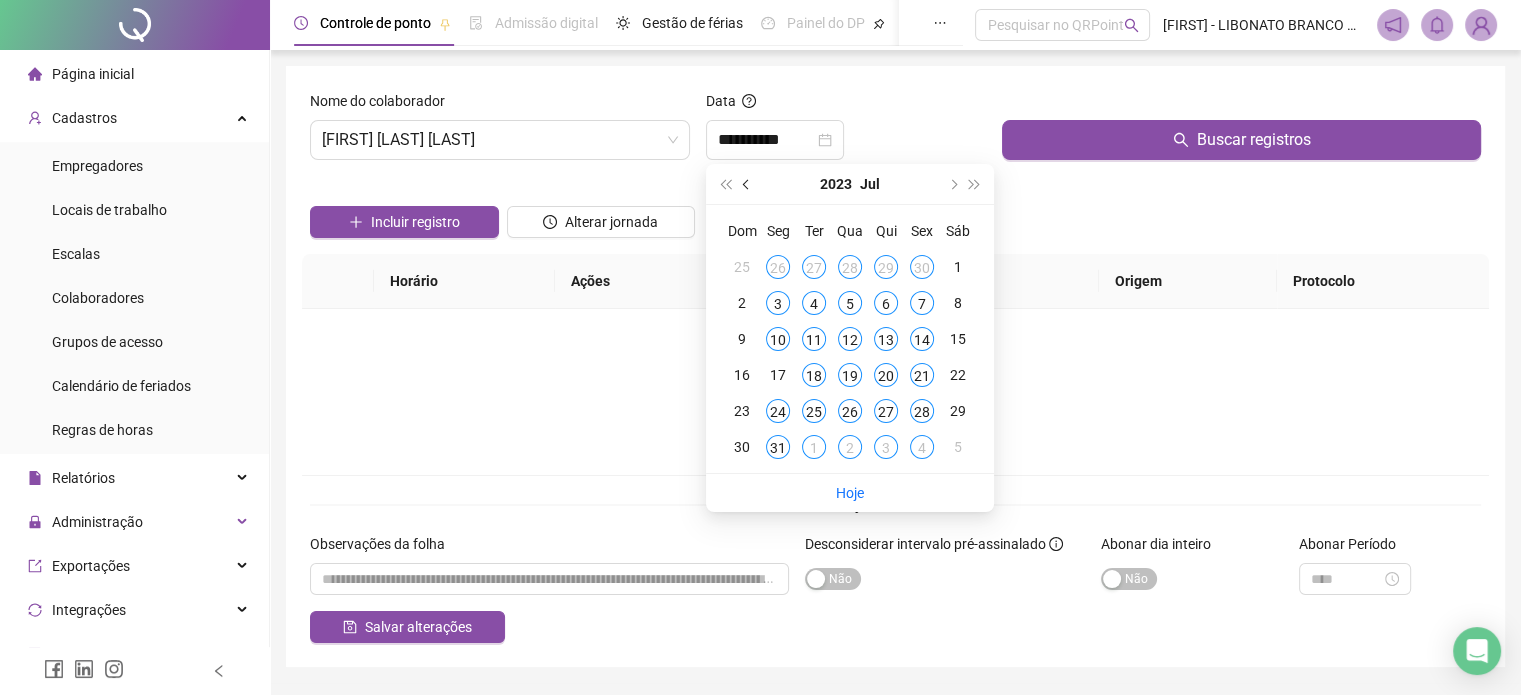 click at bounding box center (747, 184) 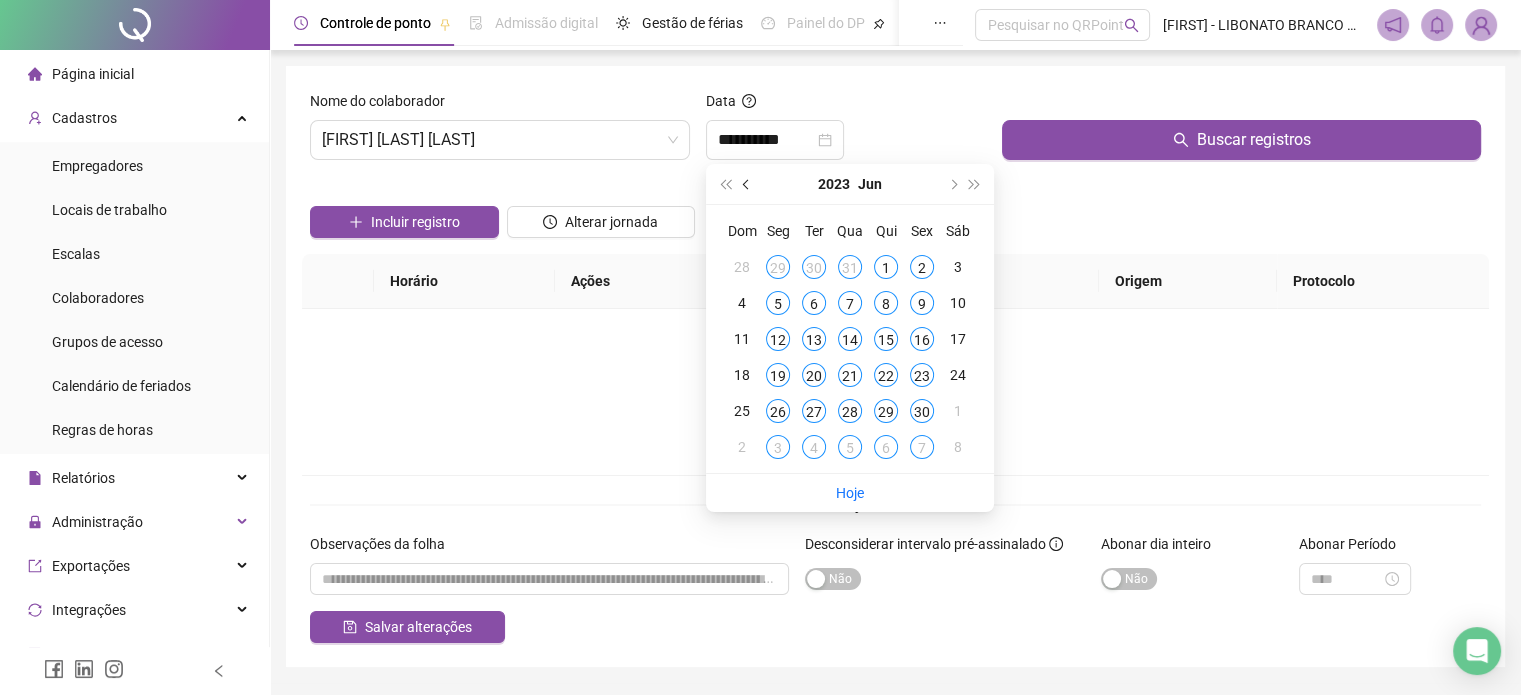 click at bounding box center (747, 184) 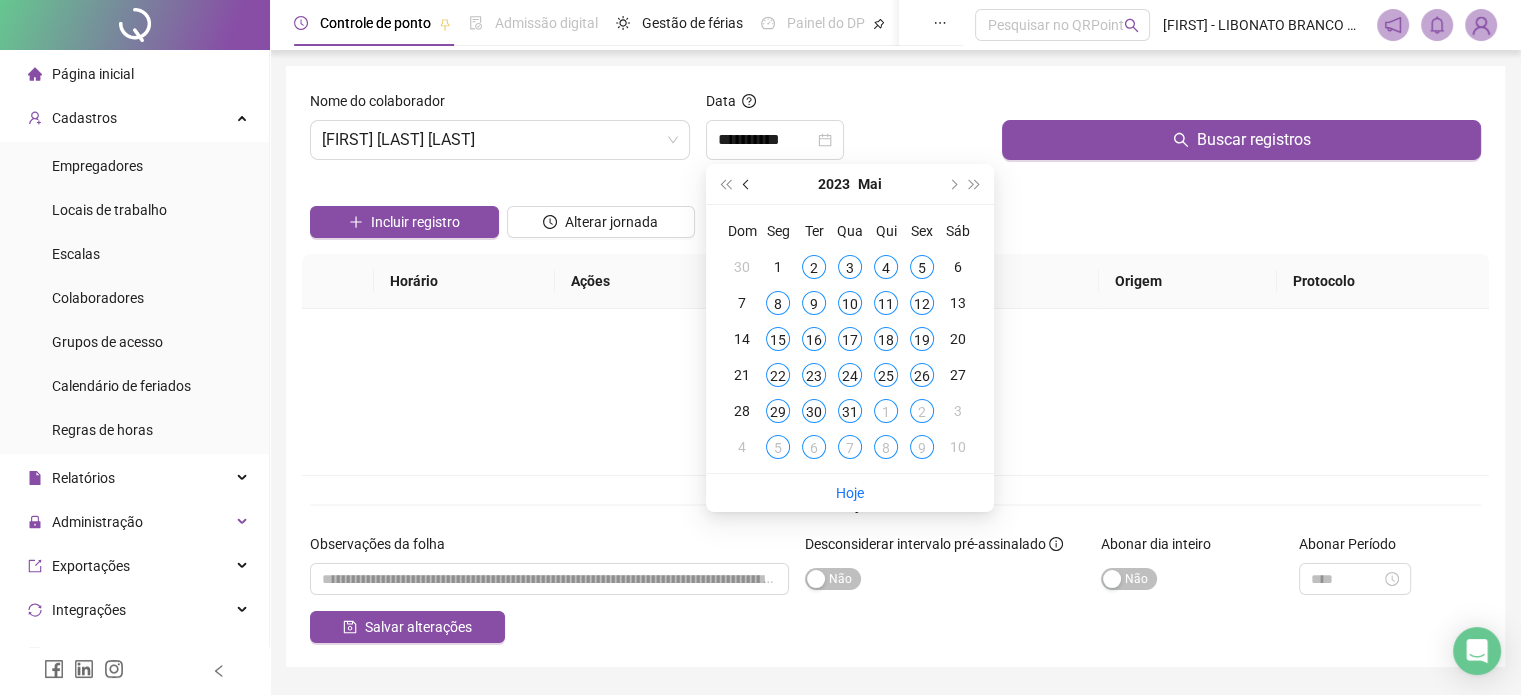 click at bounding box center (747, 184) 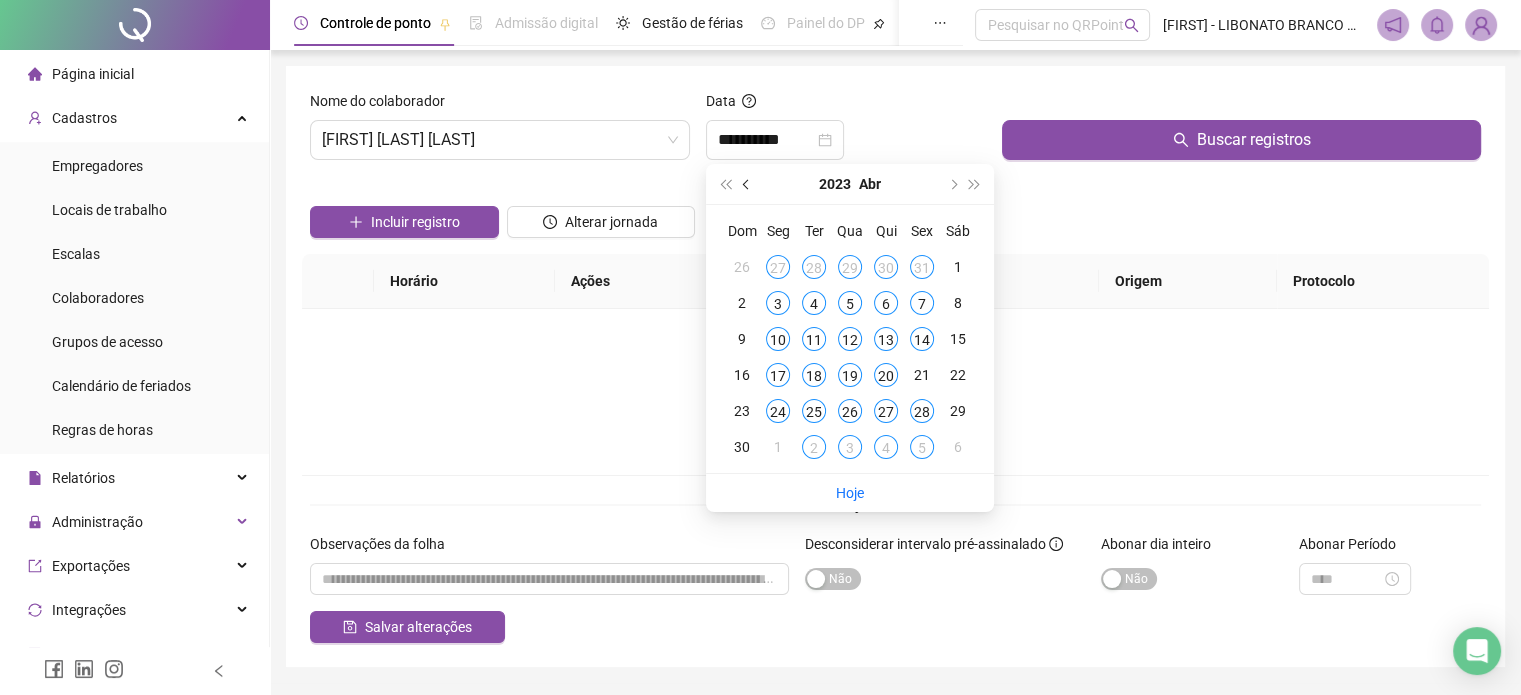click at bounding box center (747, 184) 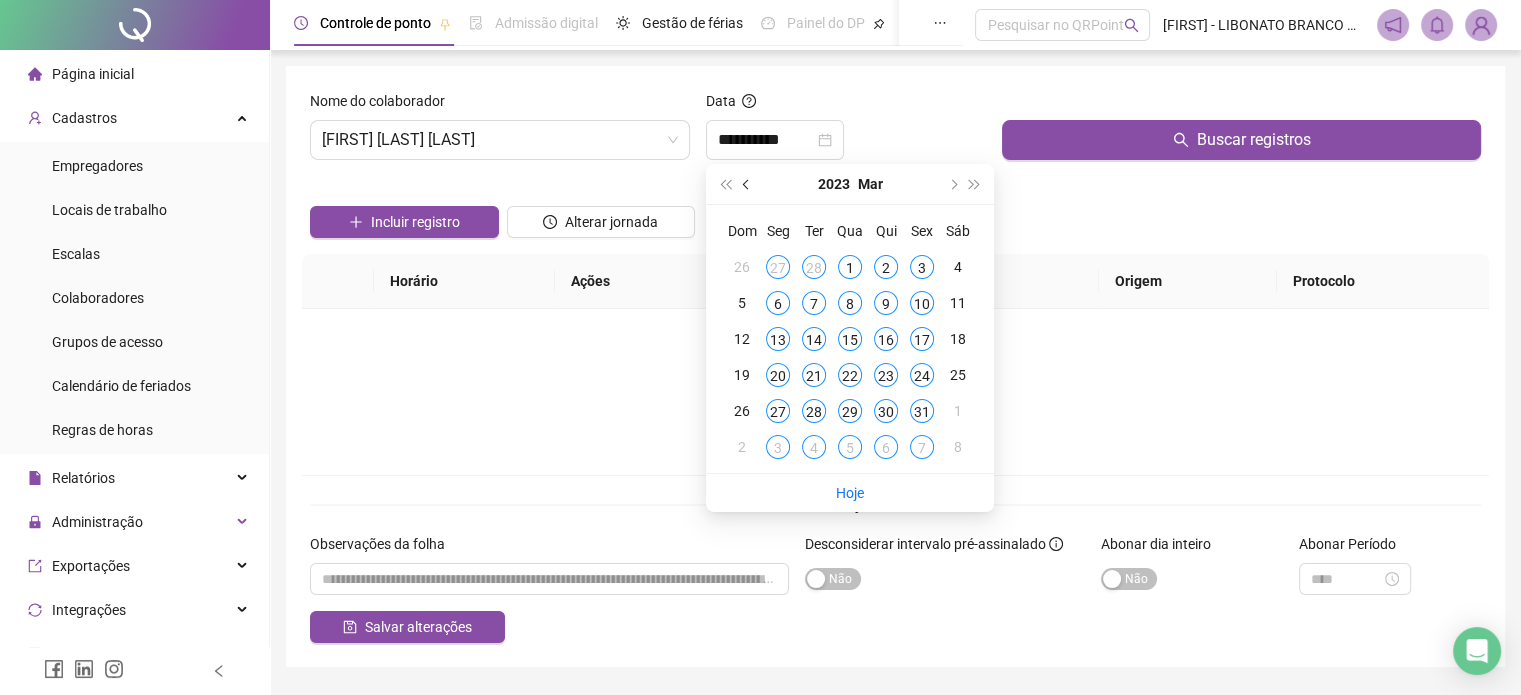 click at bounding box center (747, 184) 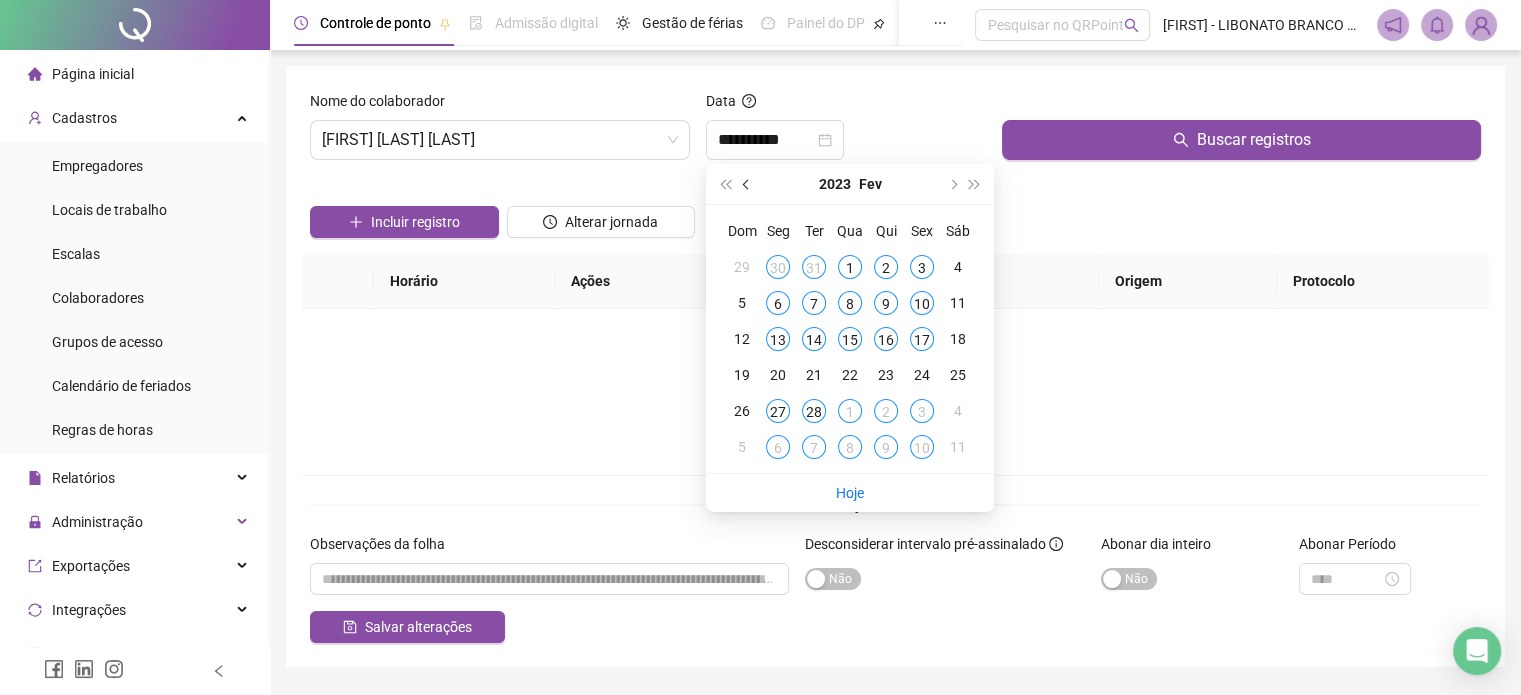 click at bounding box center [747, 184] 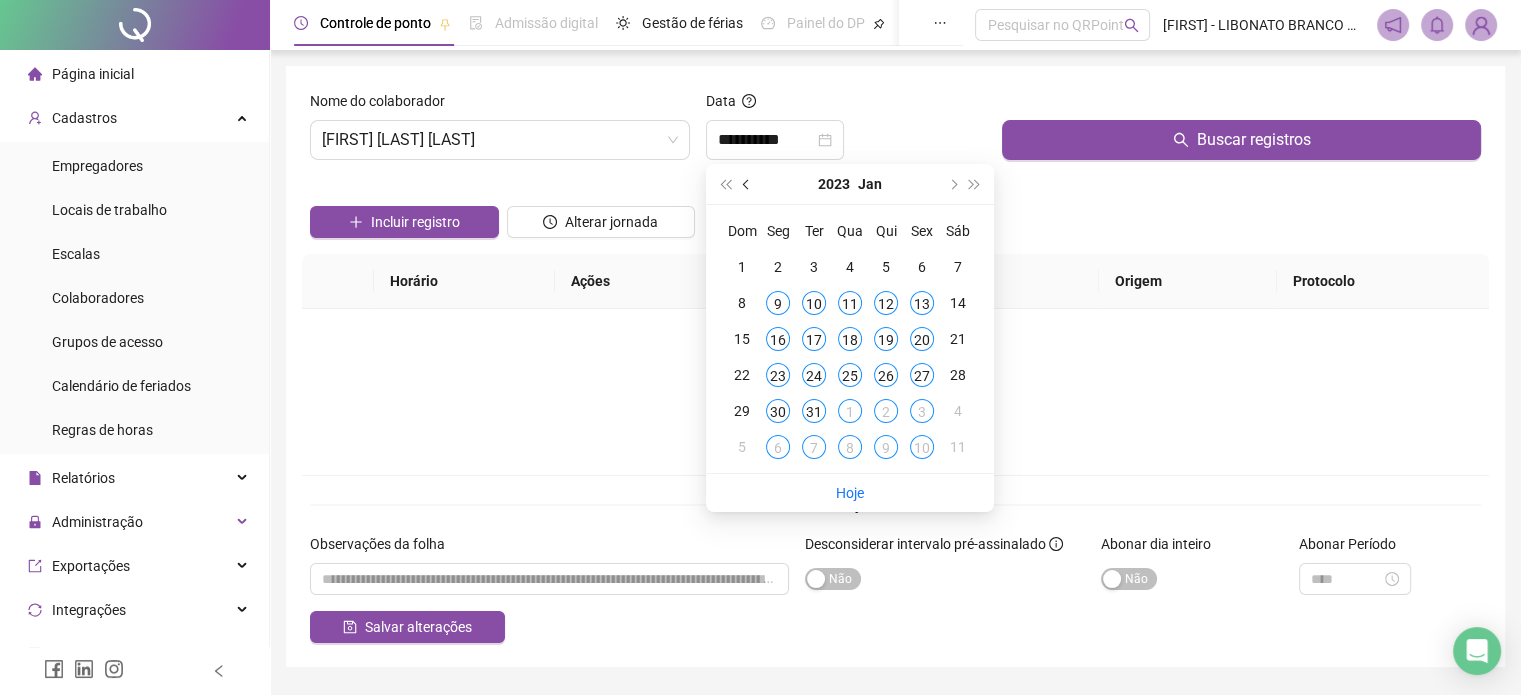 click at bounding box center [747, 184] 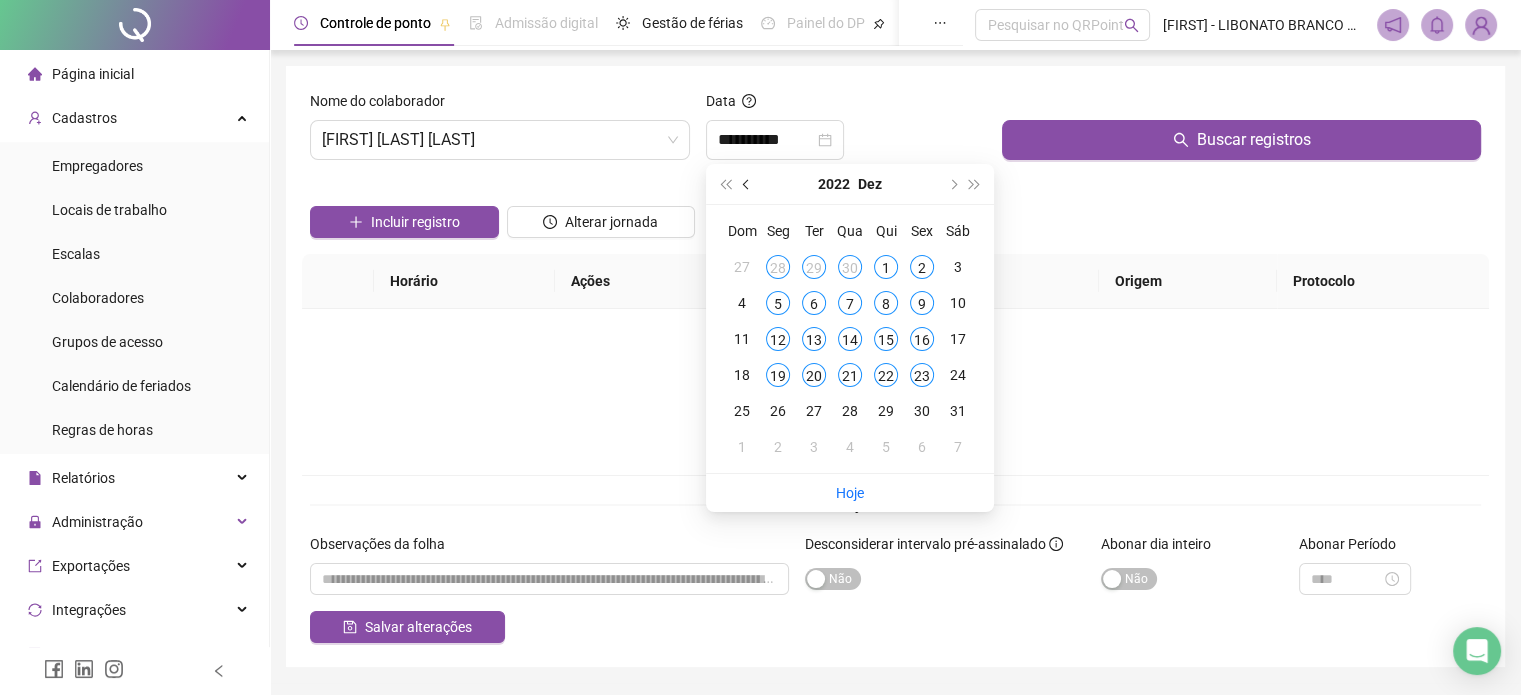 click at bounding box center [747, 184] 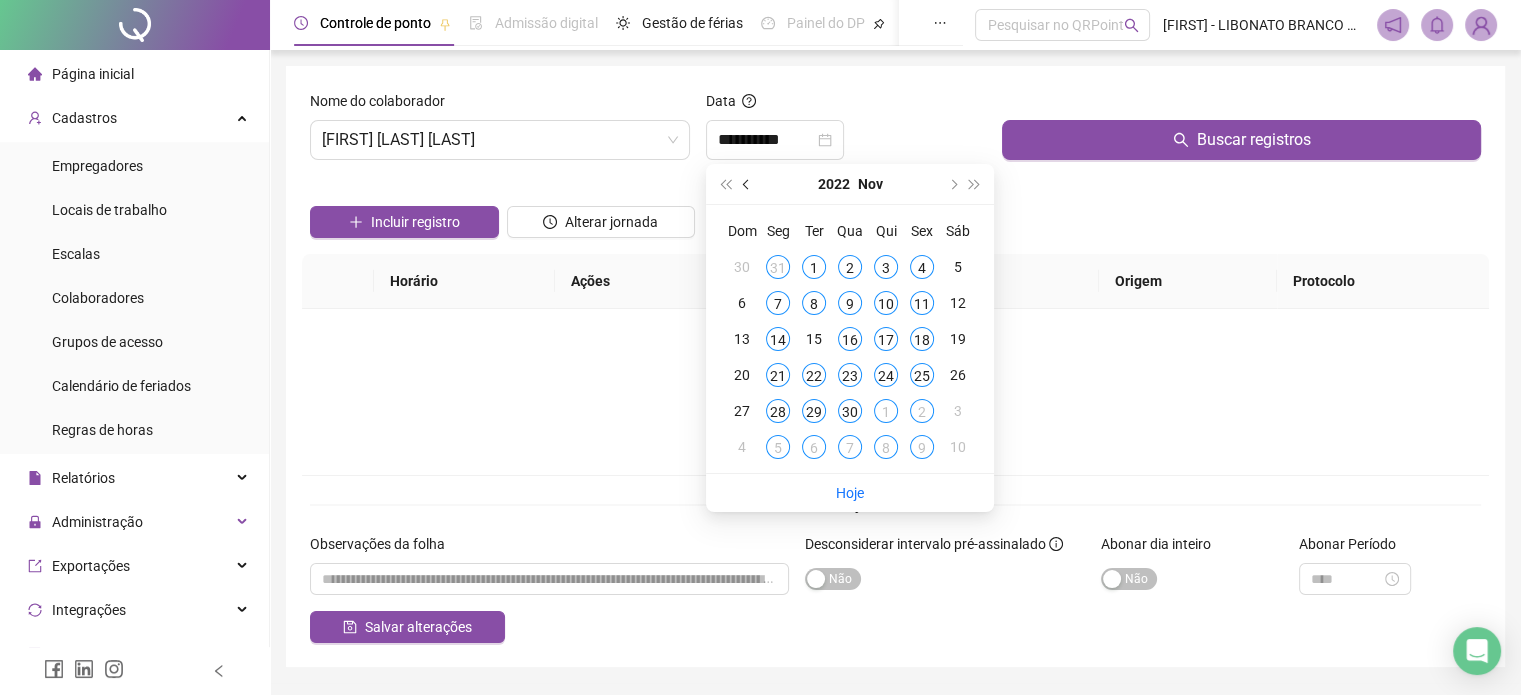 click at bounding box center [747, 184] 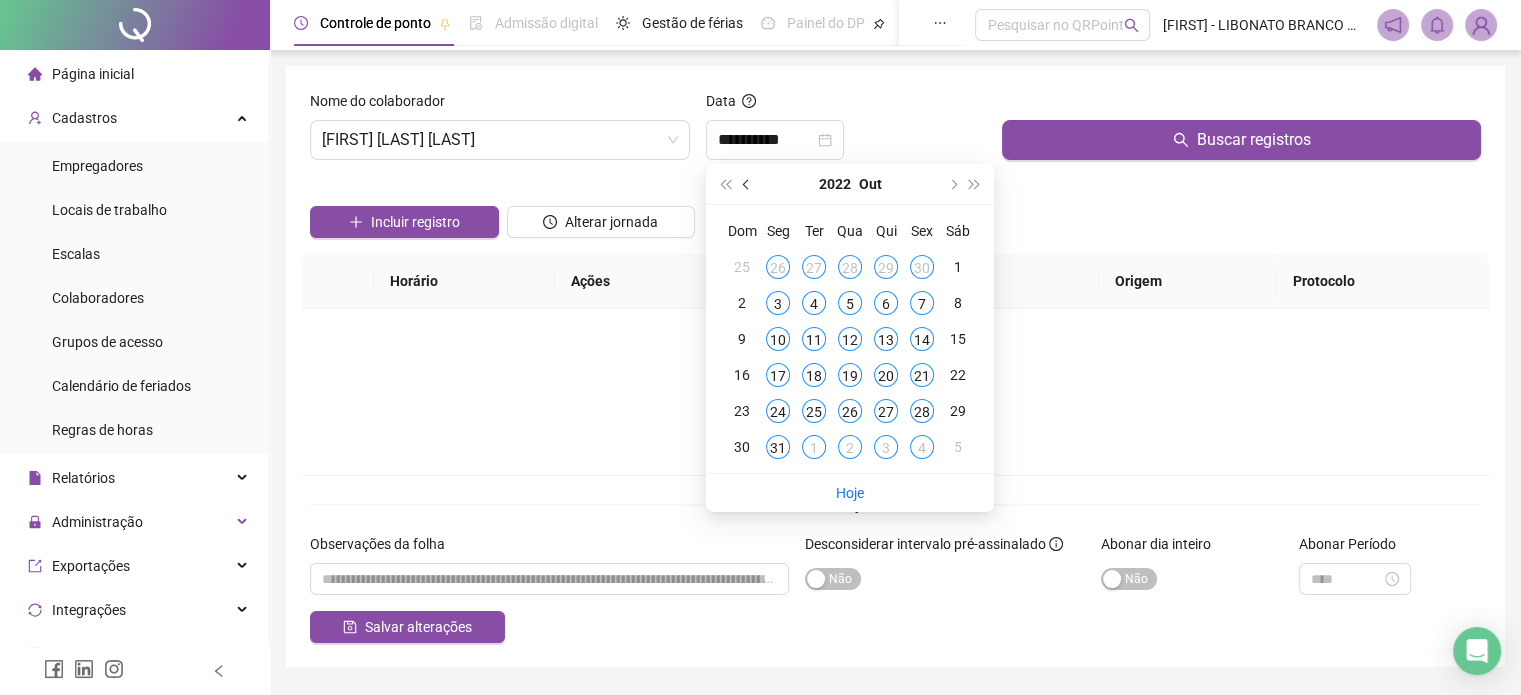click at bounding box center [747, 184] 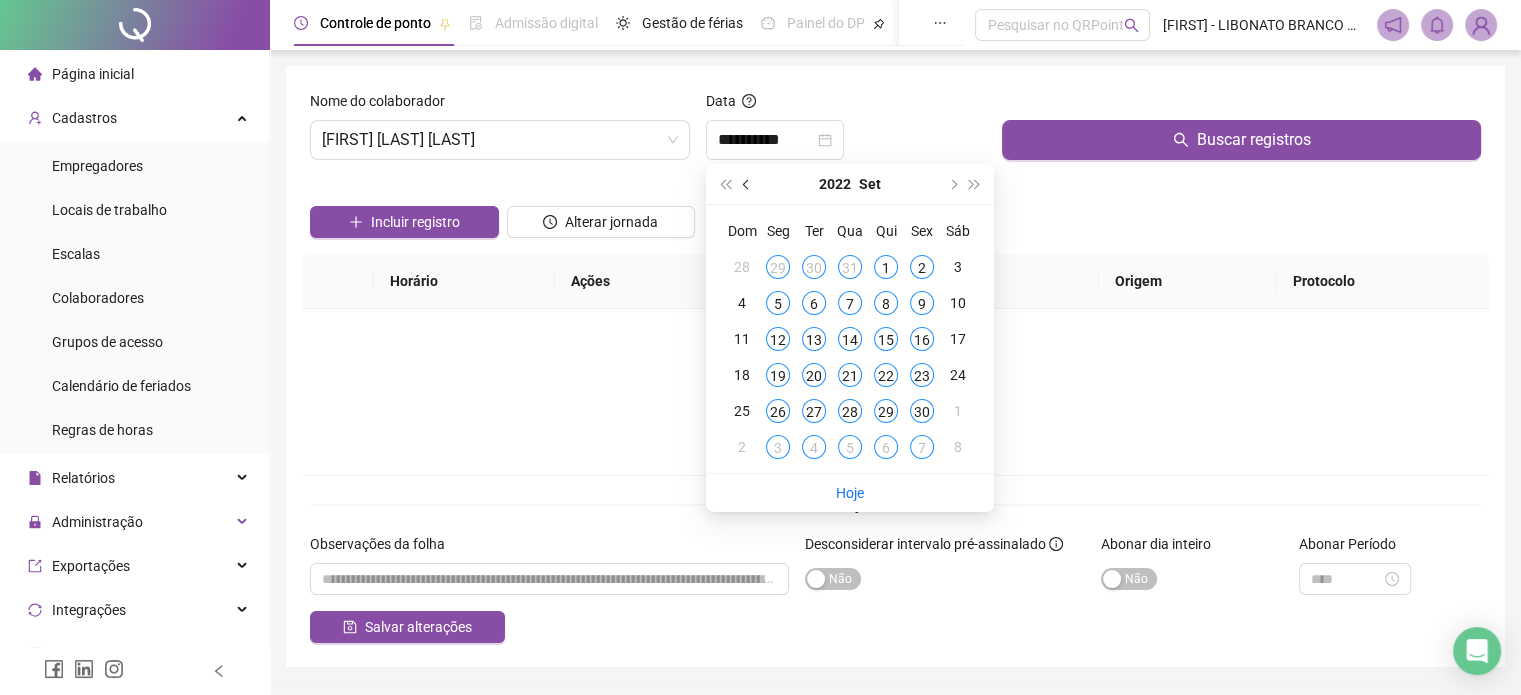 click at bounding box center [747, 184] 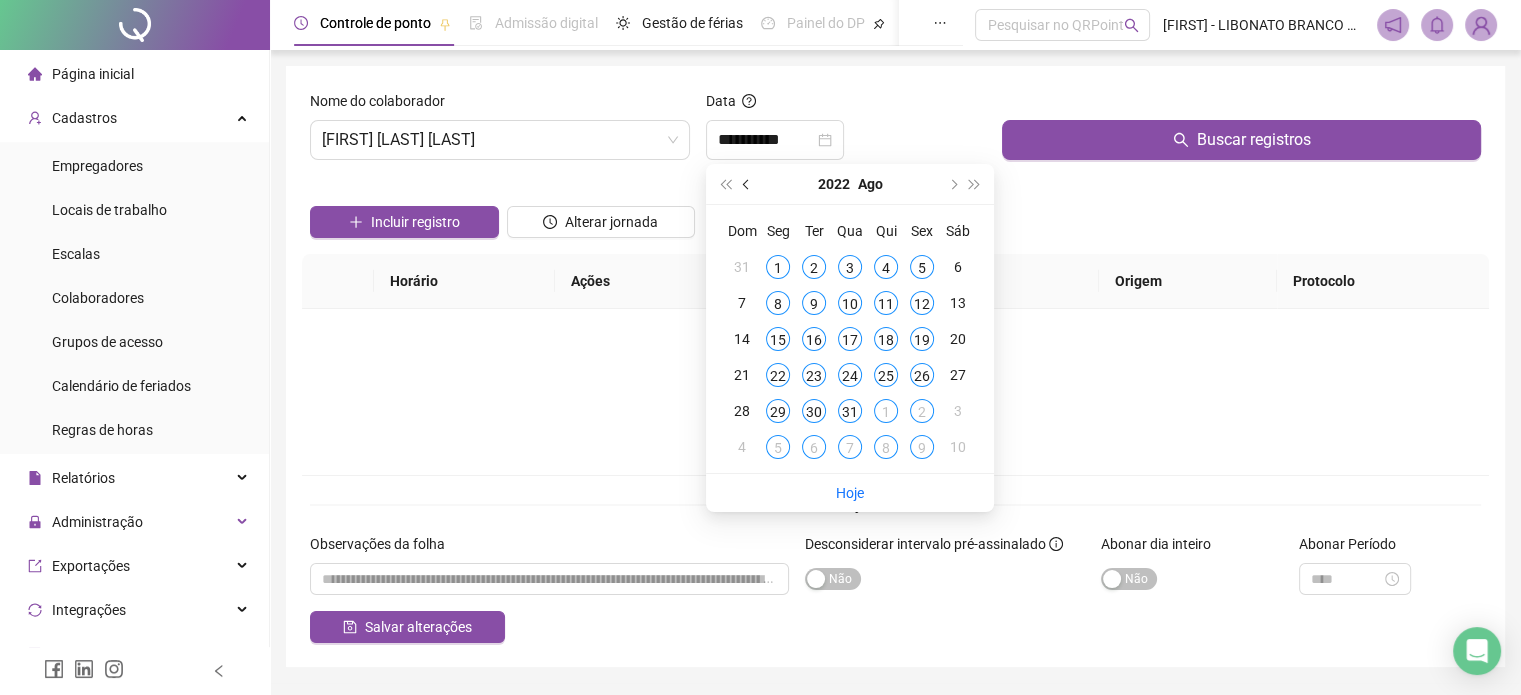 click at bounding box center (747, 184) 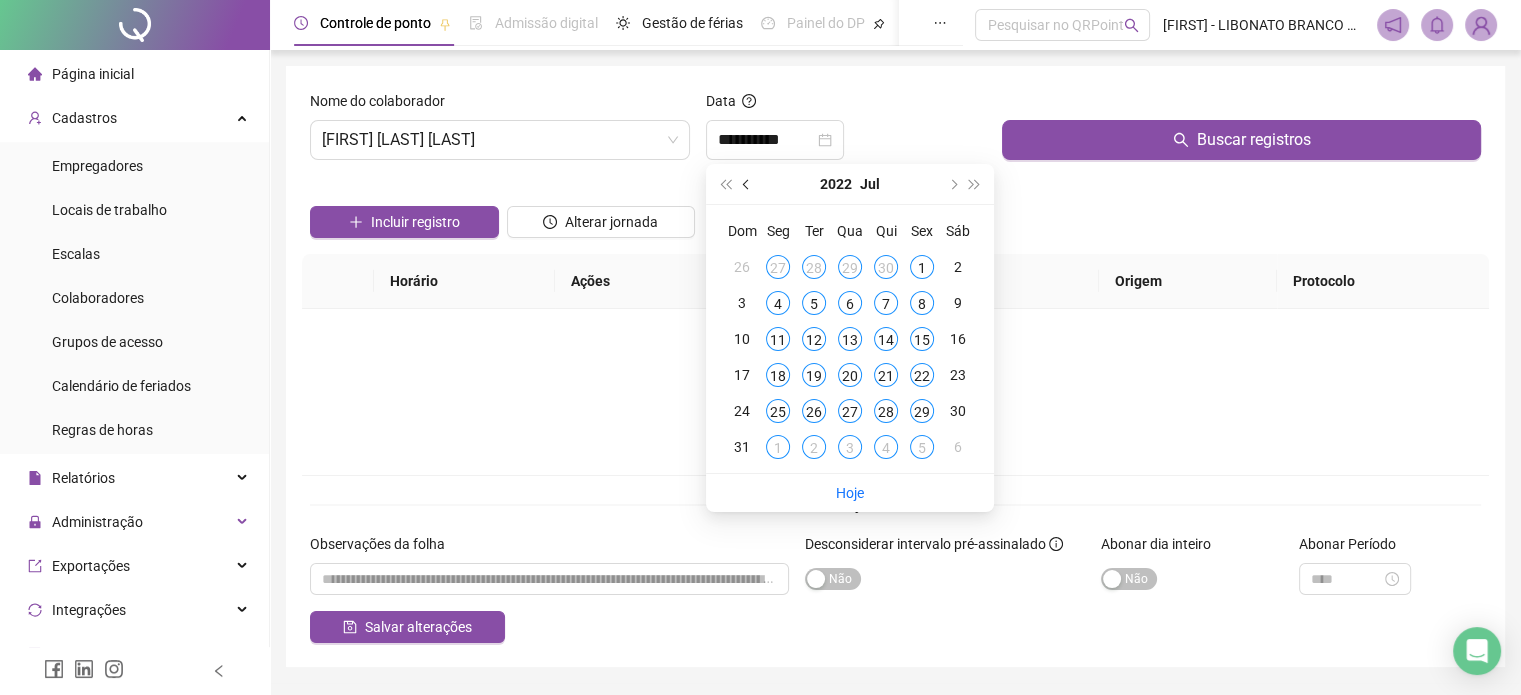 click at bounding box center [747, 184] 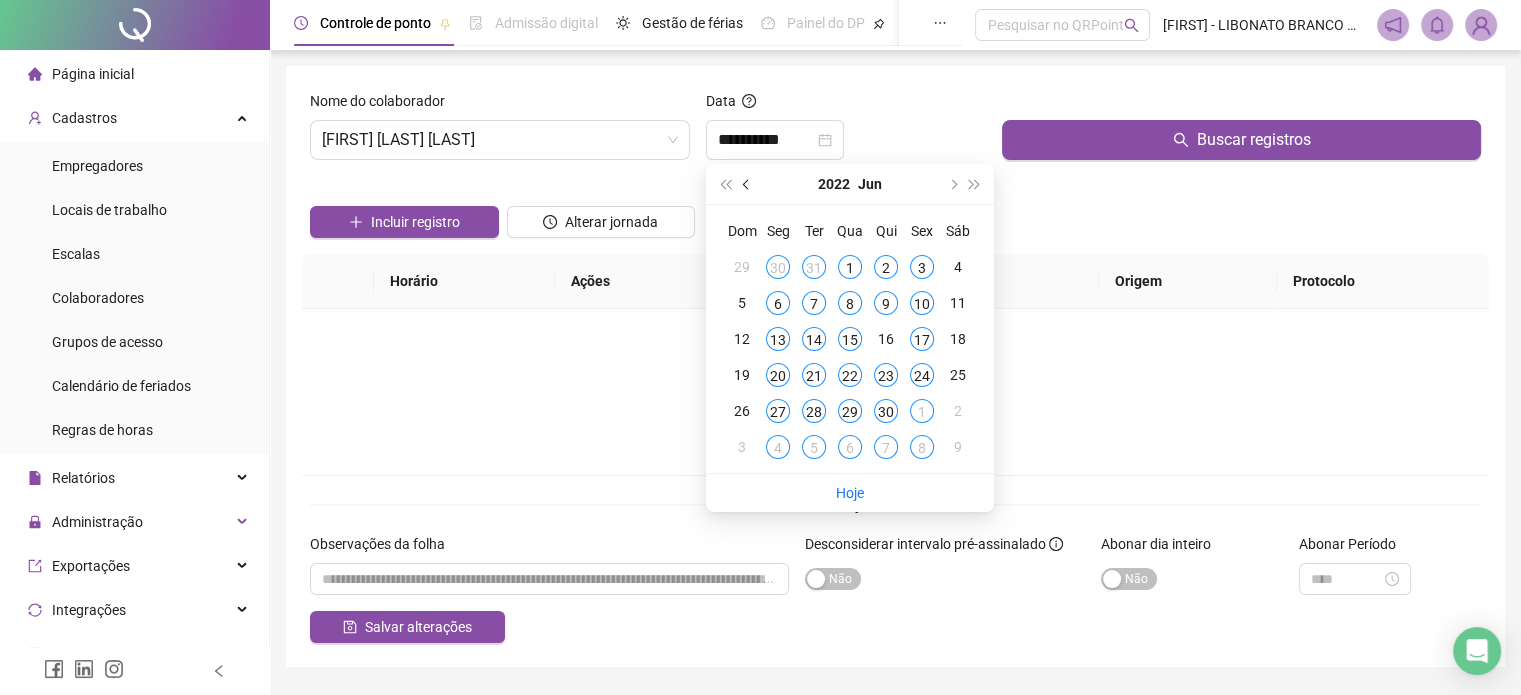click at bounding box center (747, 184) 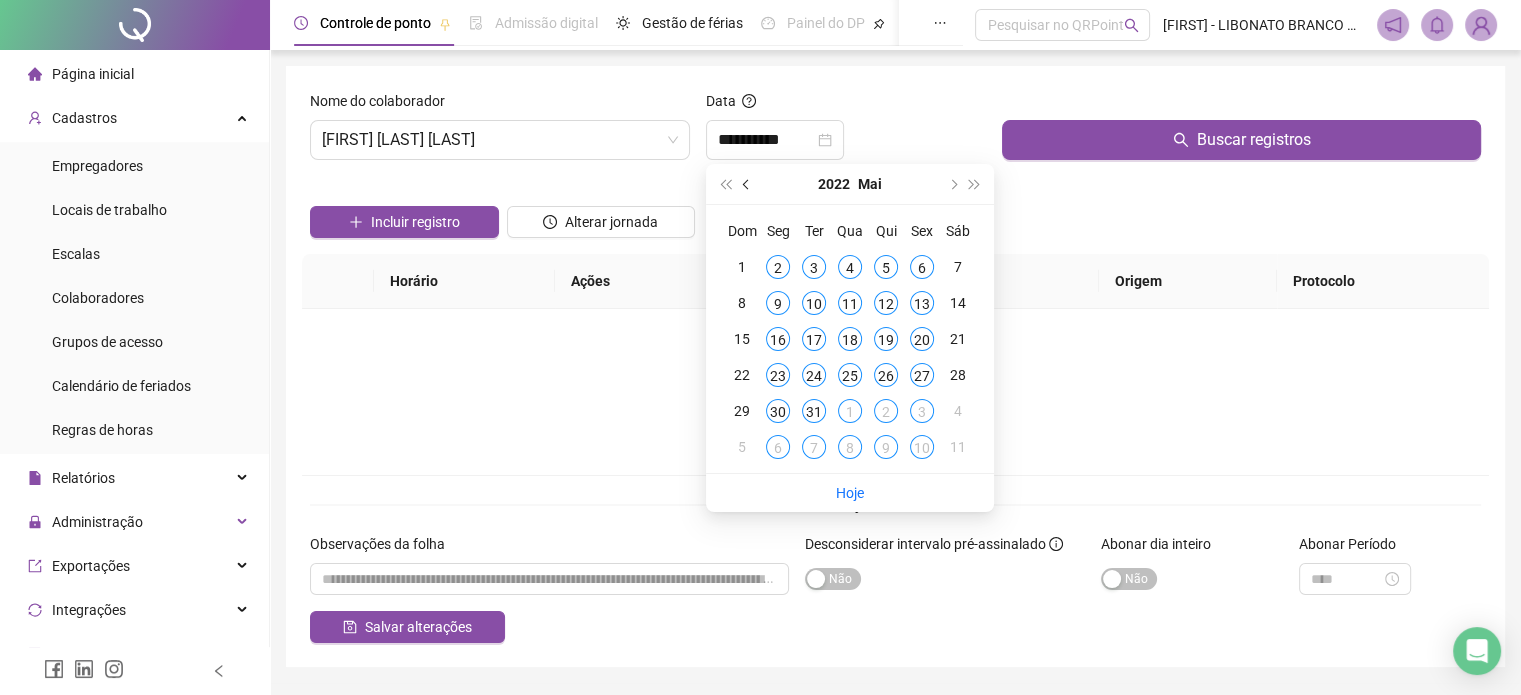 click at bounding box center (747, 184) 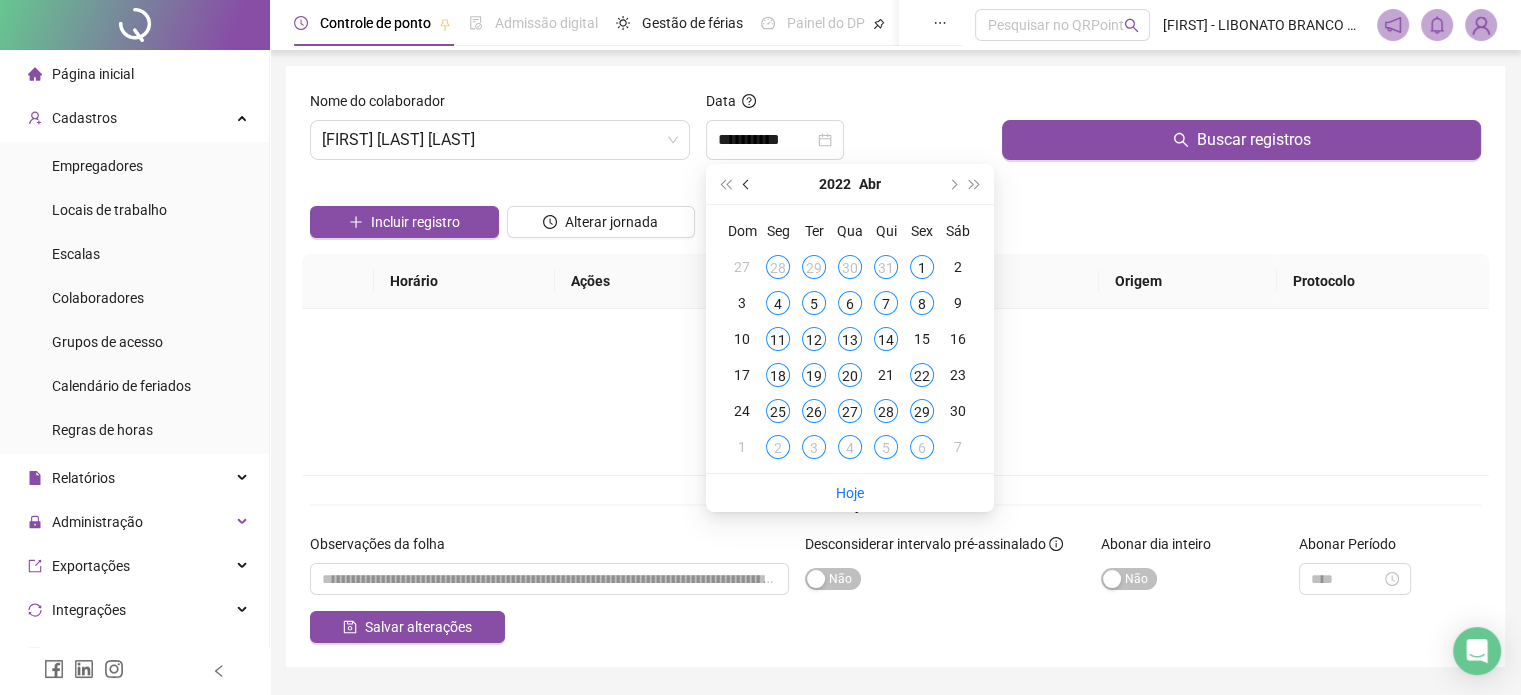 click at bounding box center [747, 184] 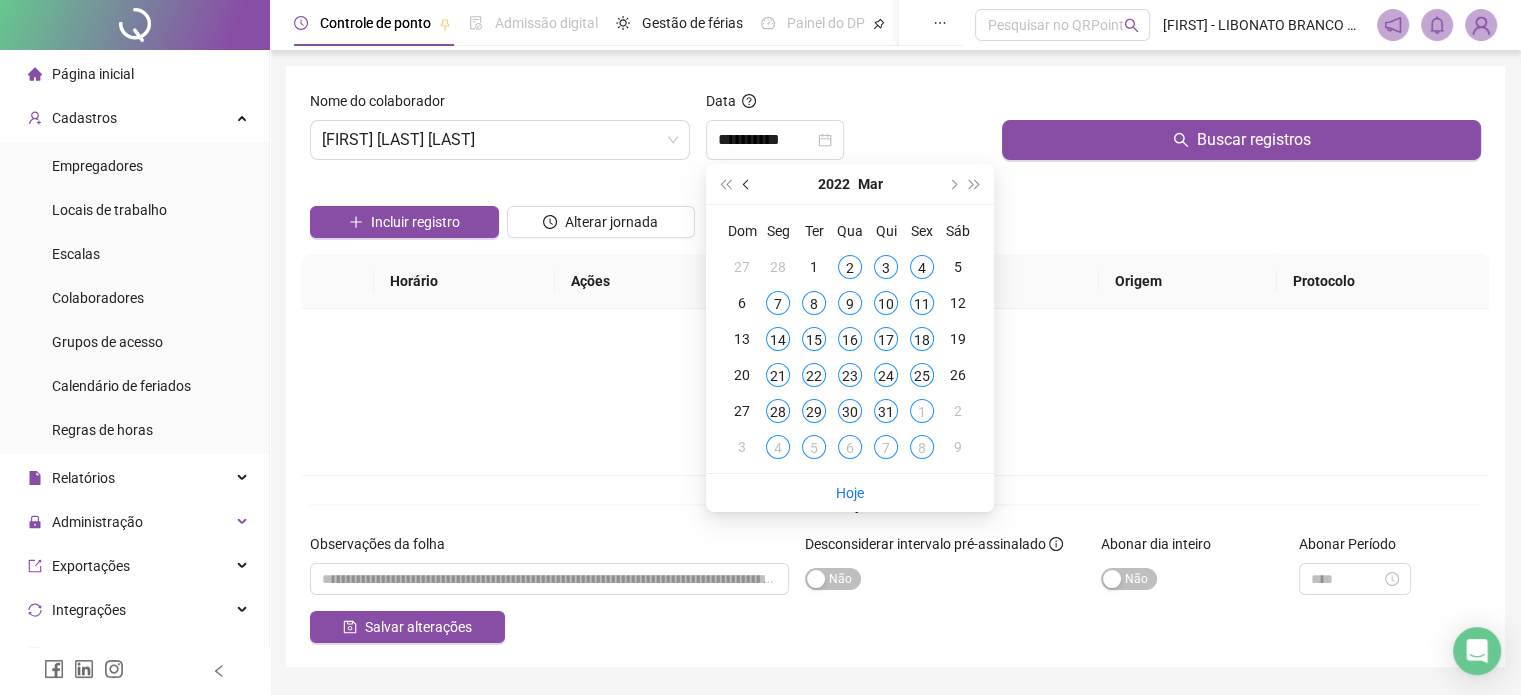 click at bounding box center [747, 184] 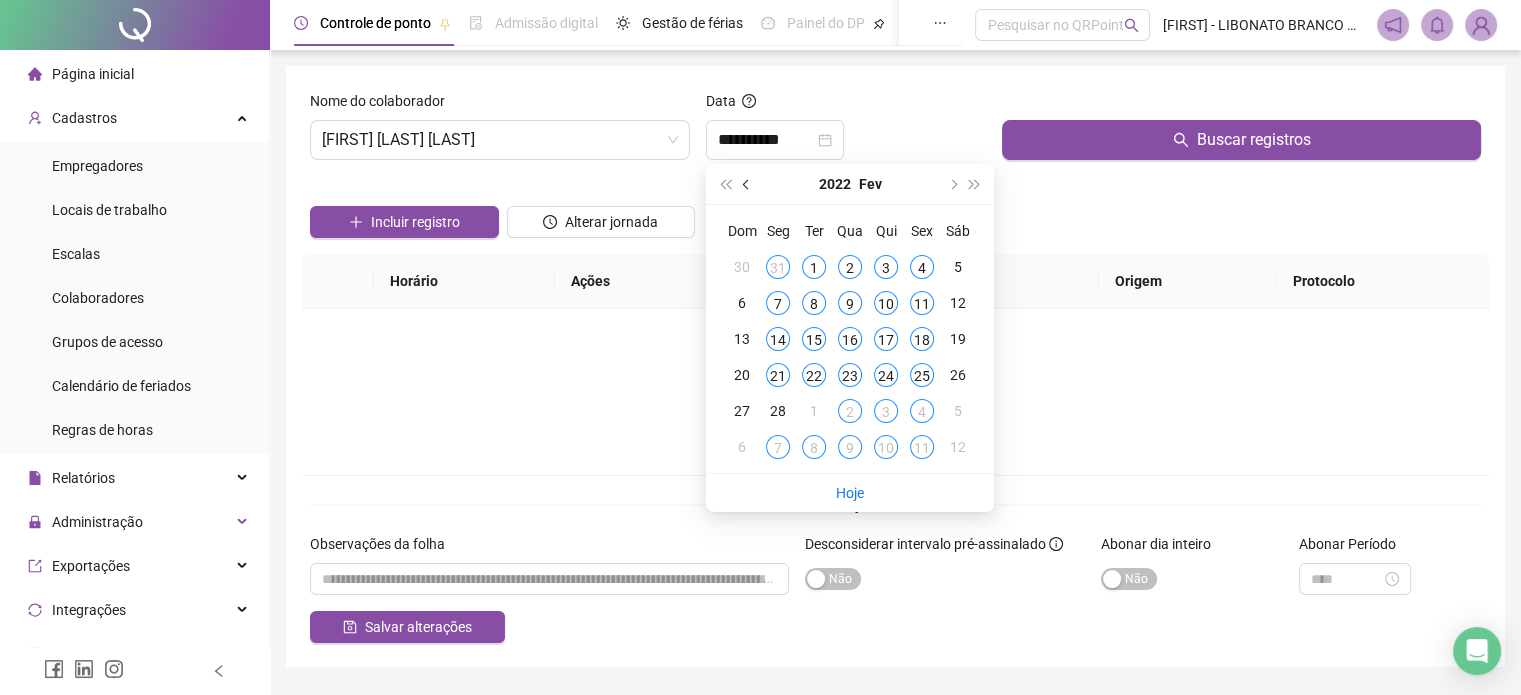 click at bounding box center [747, 184] 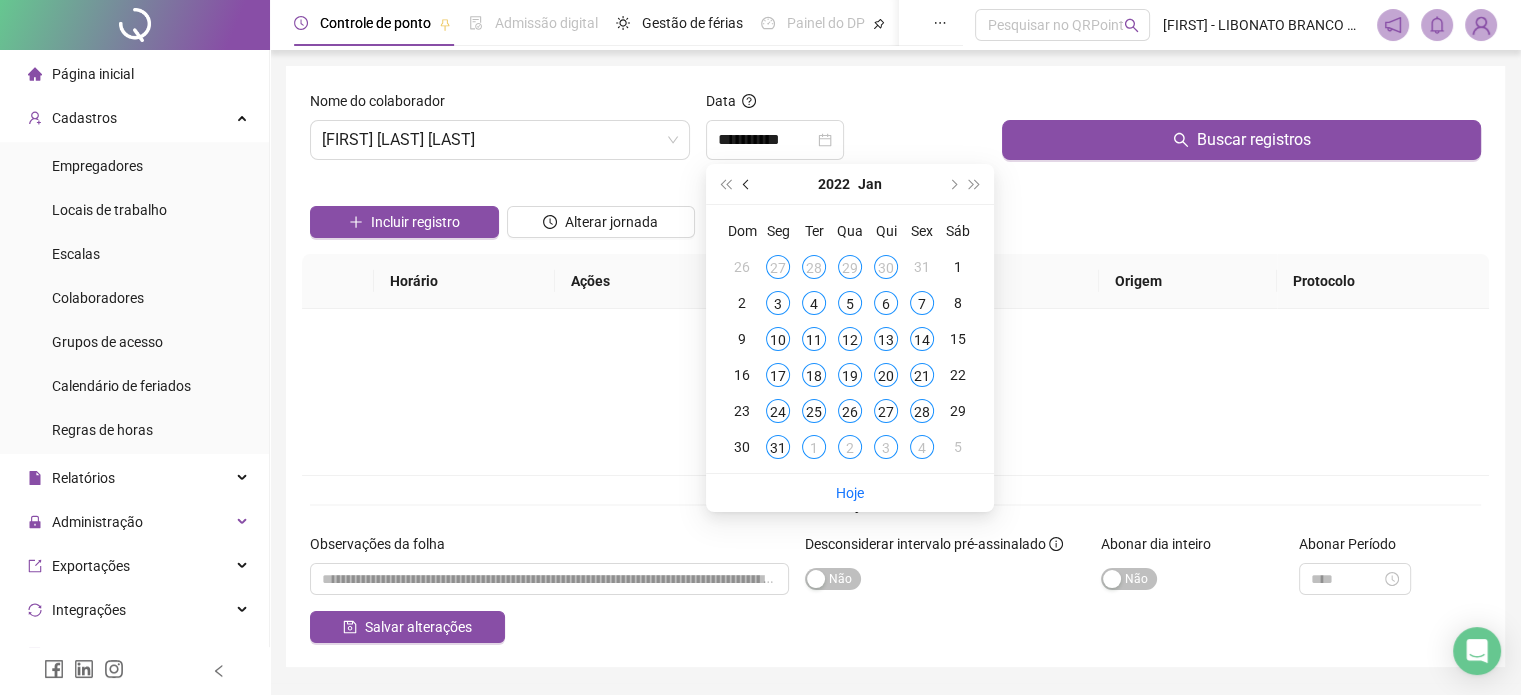 click at bounding box center (747, 184) 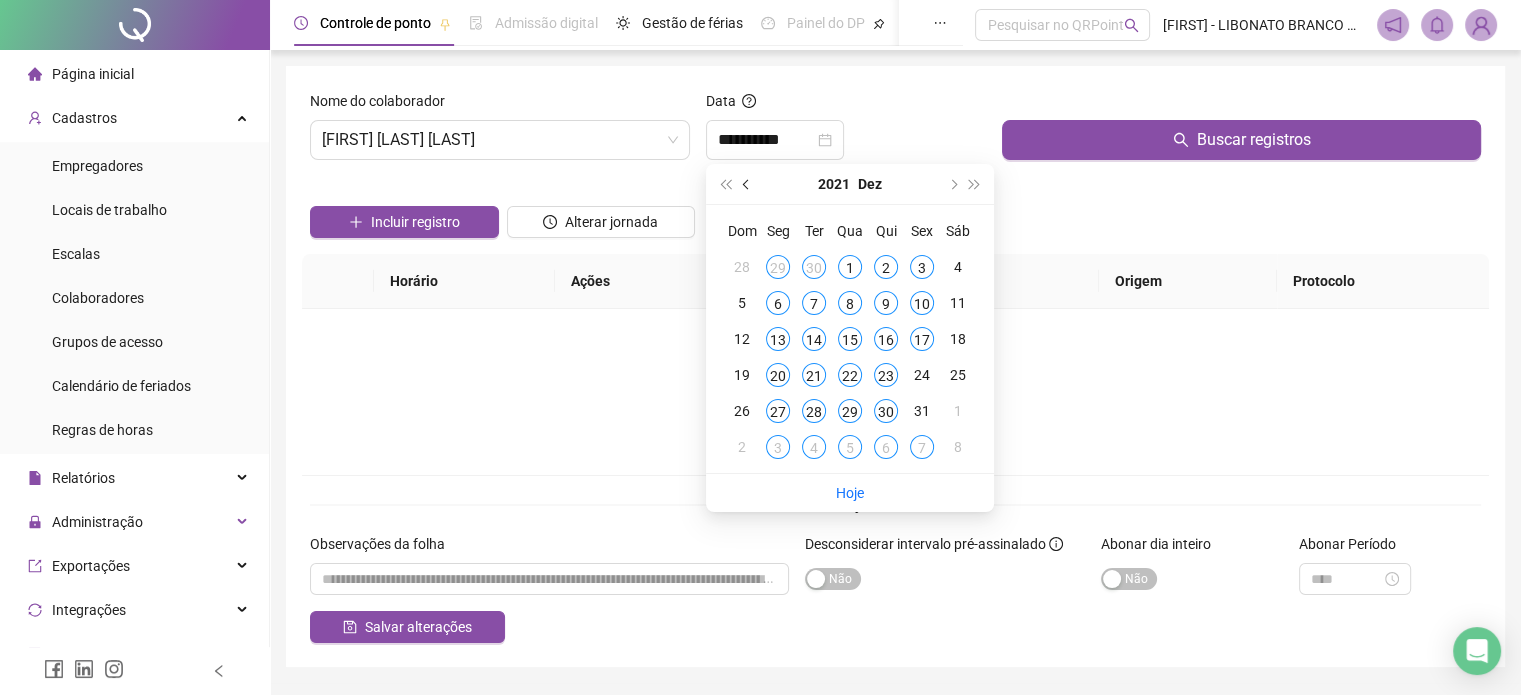 click at bounding box center [747, 184] 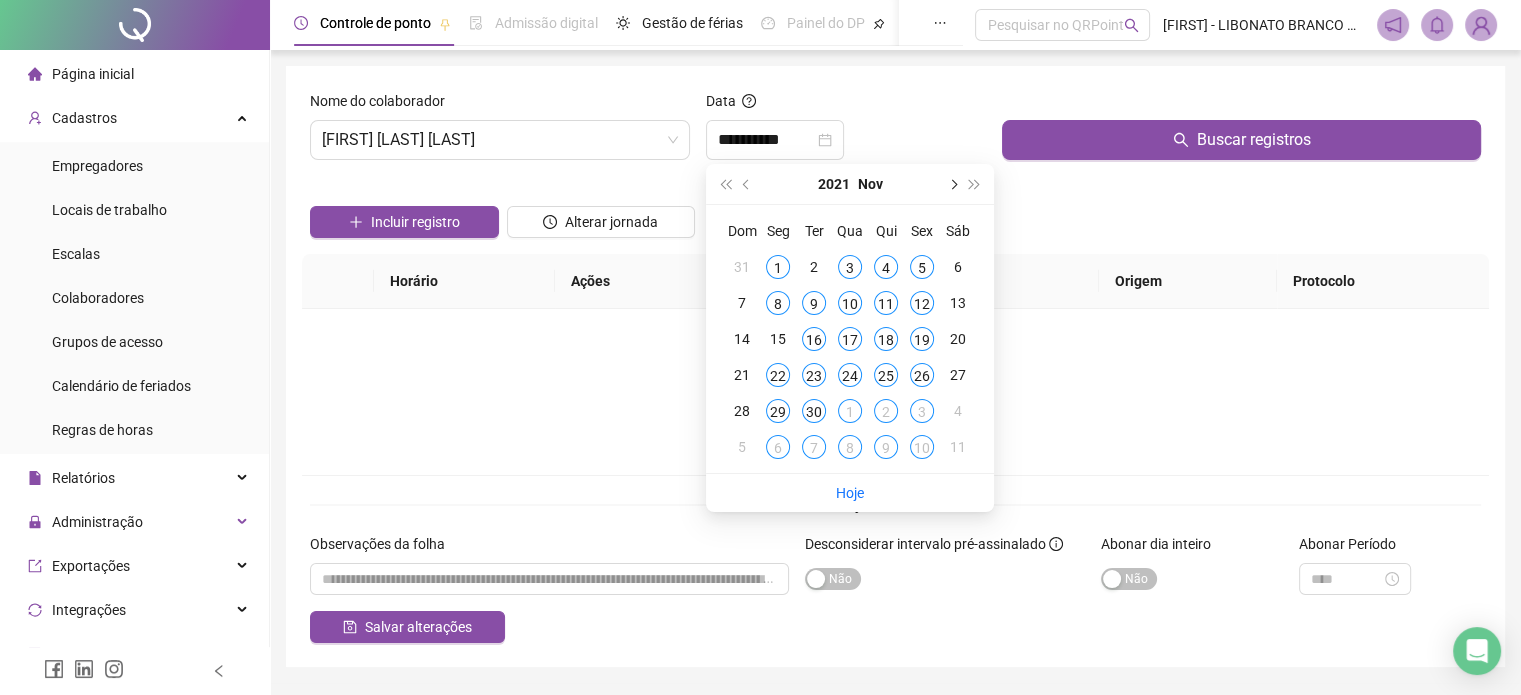click at bounding box center (952, 184) 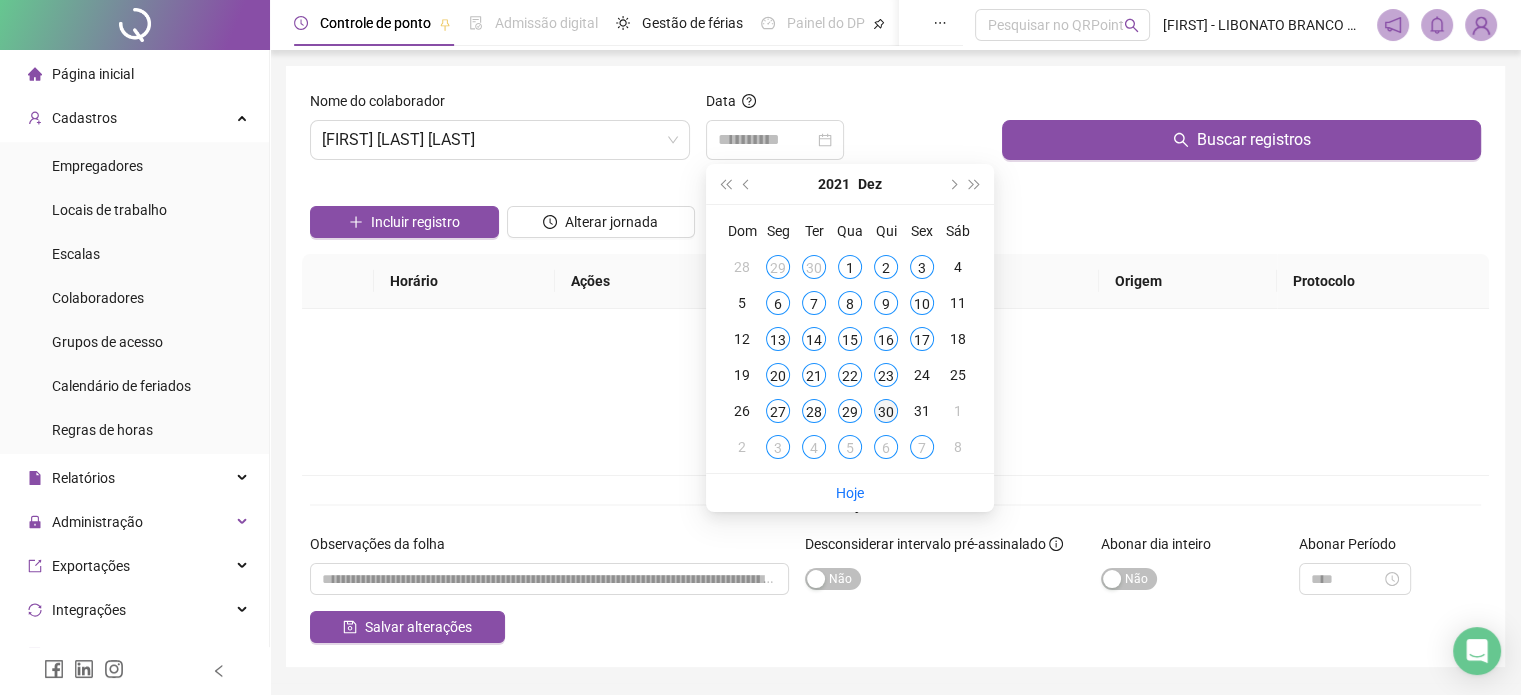 click on "30" at bounding box center (886, 411) 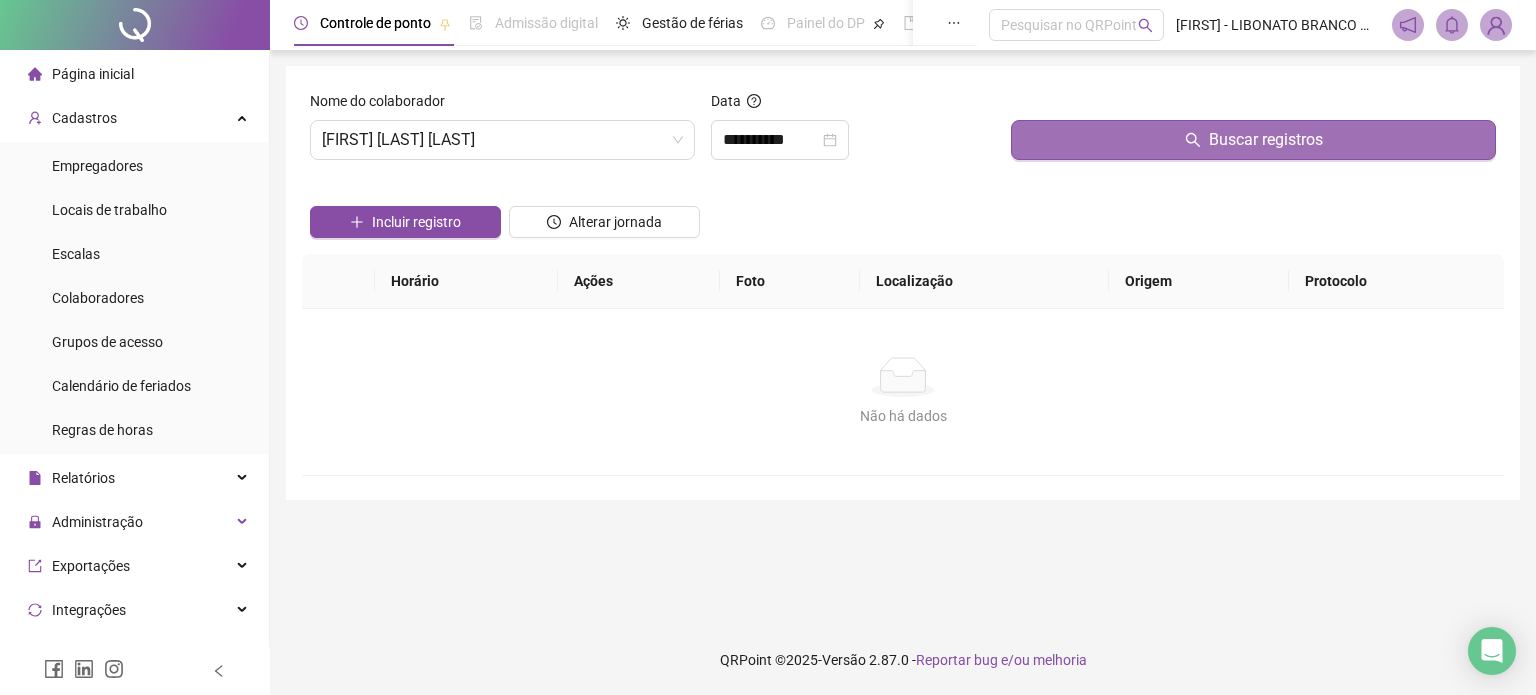 click on "Buscar registros" at bounding box center (1253, 140) 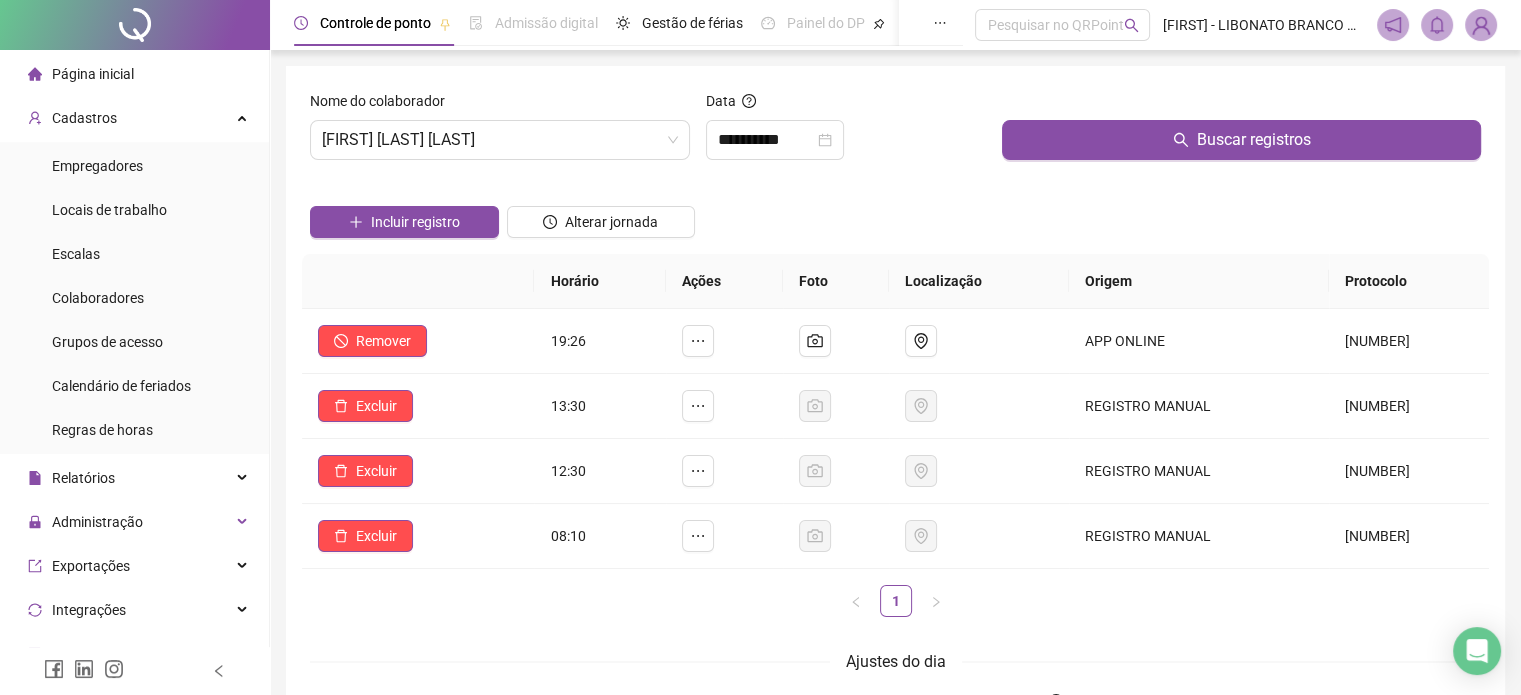 click on "**********" at bounding box center [846, 133] 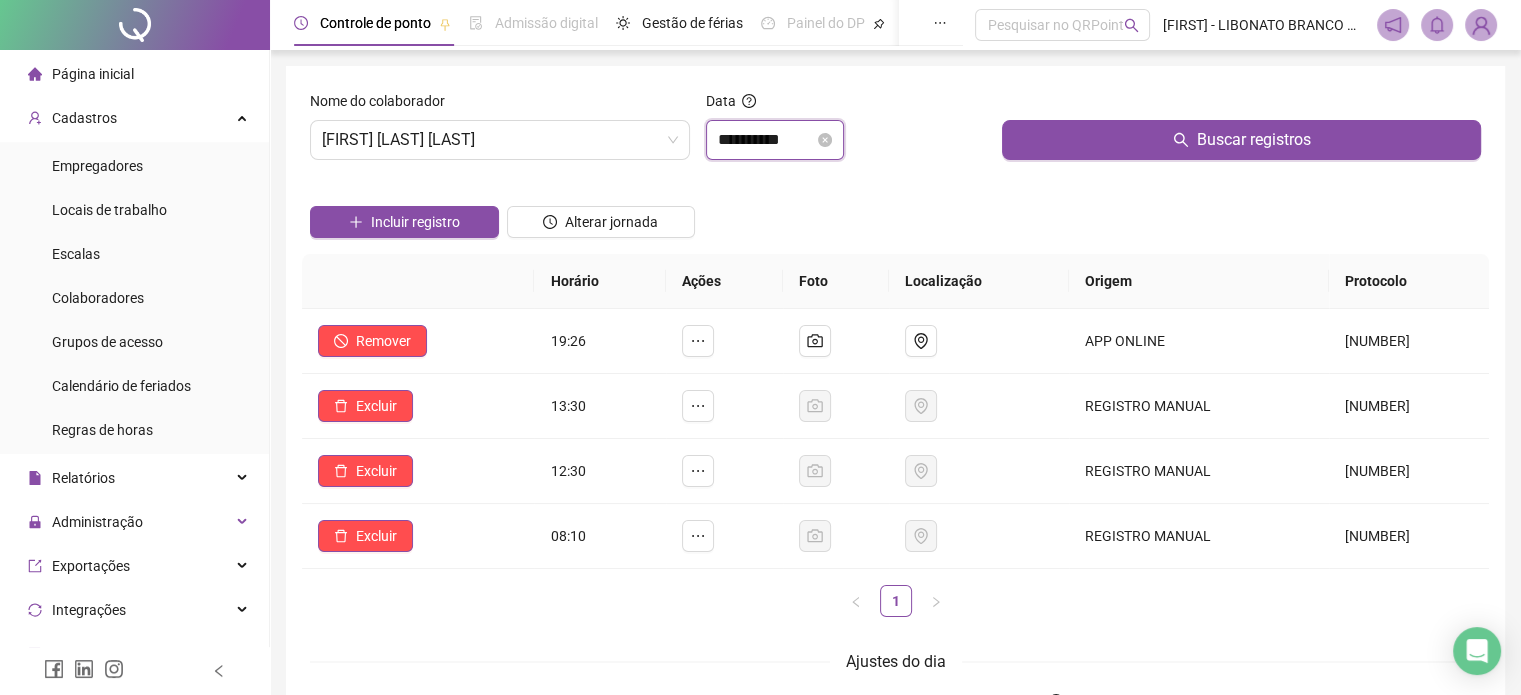 click on "**********" at bounding box center [766, 140] 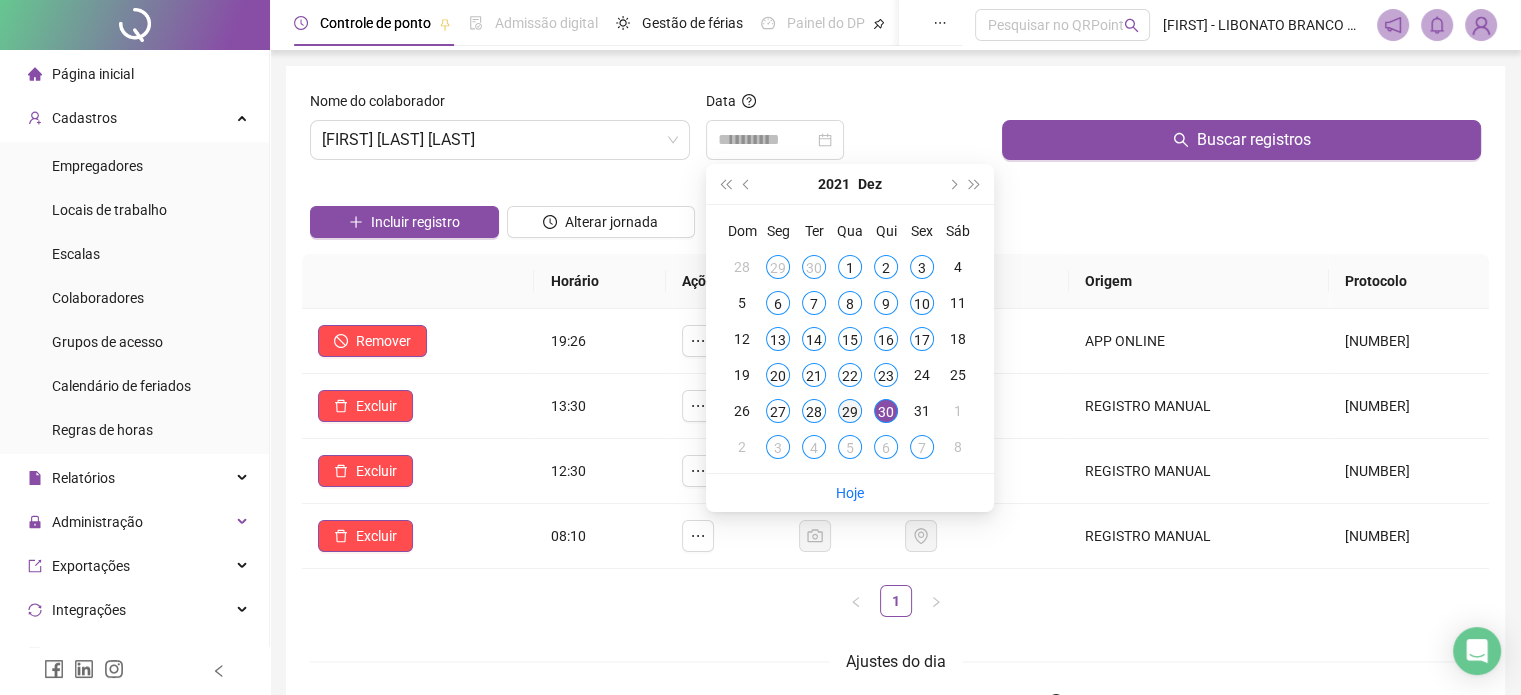 click on "29" at bounding box center (850, 411) 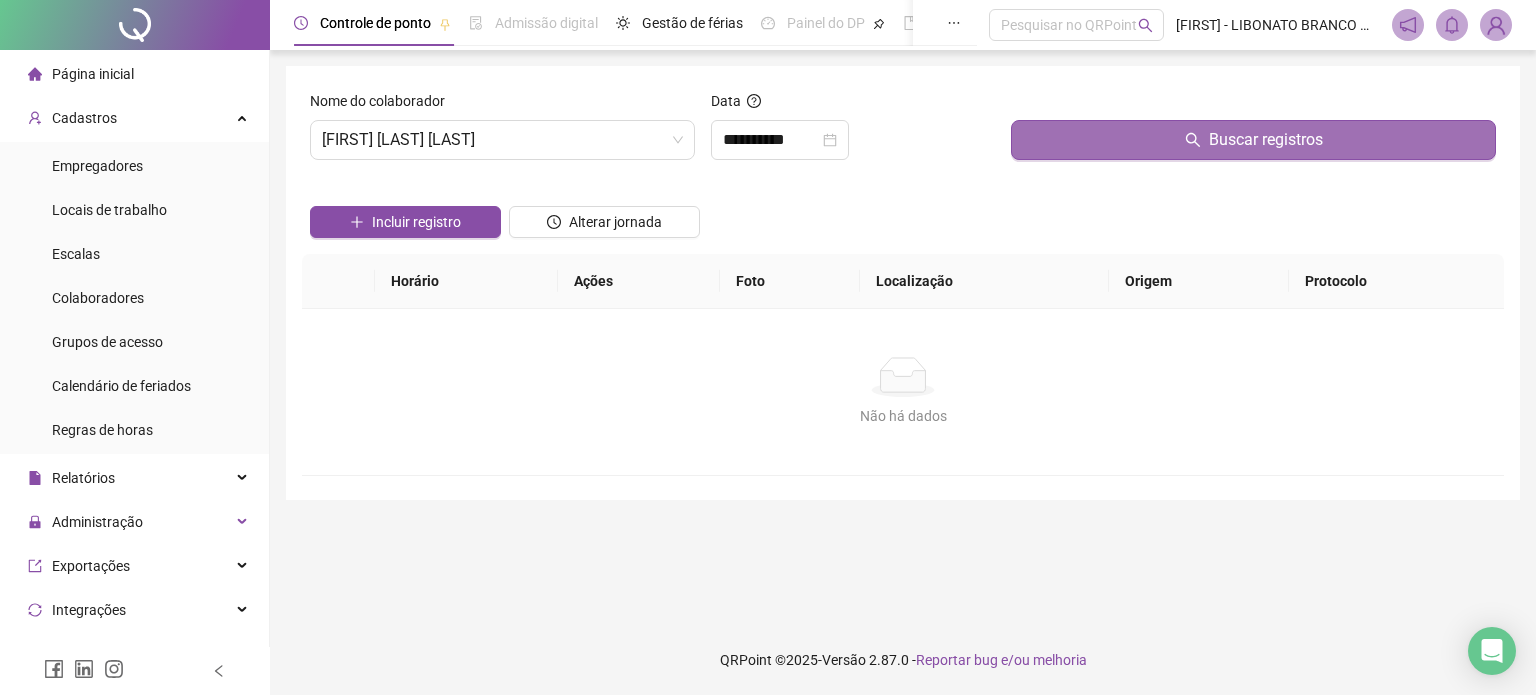 click on "Buscar registros" at bounding box center [1253, 140] 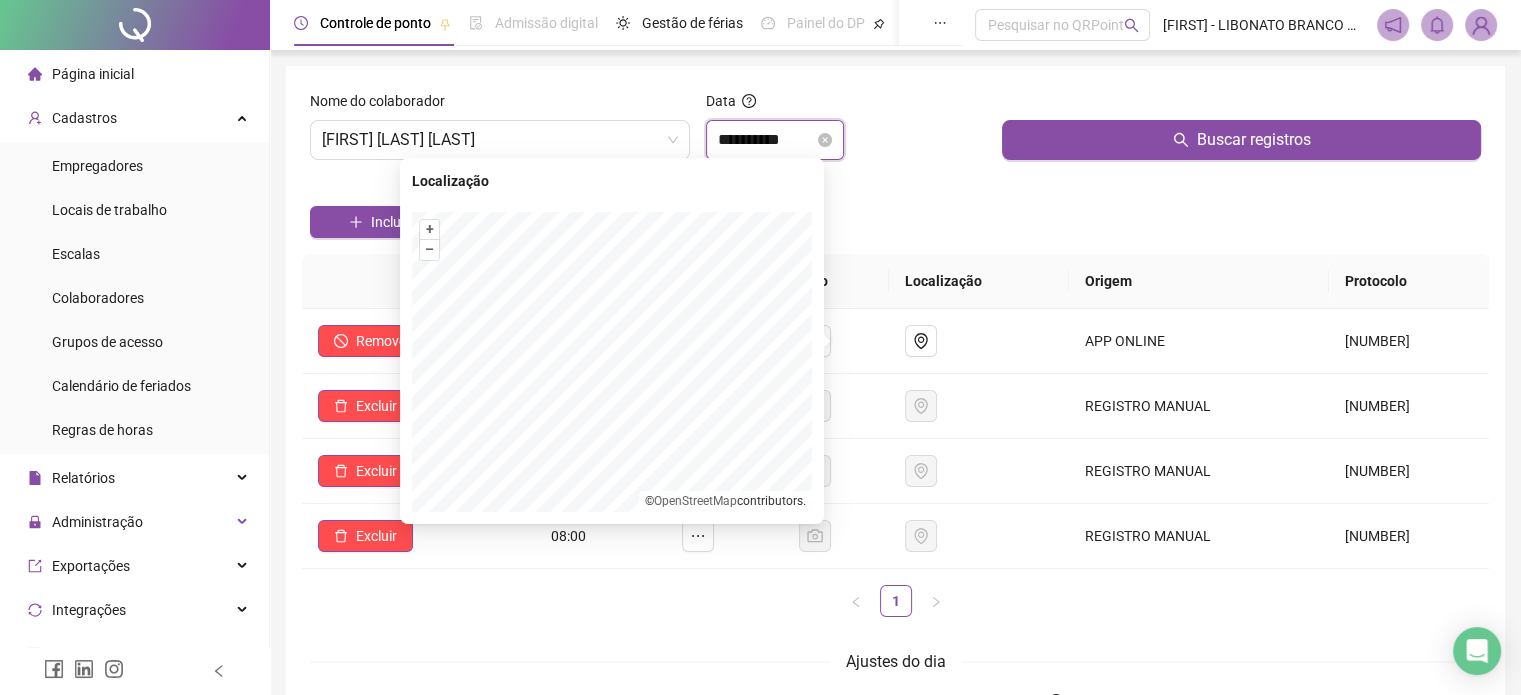 click on "**********" at bounding box center (766, 140) 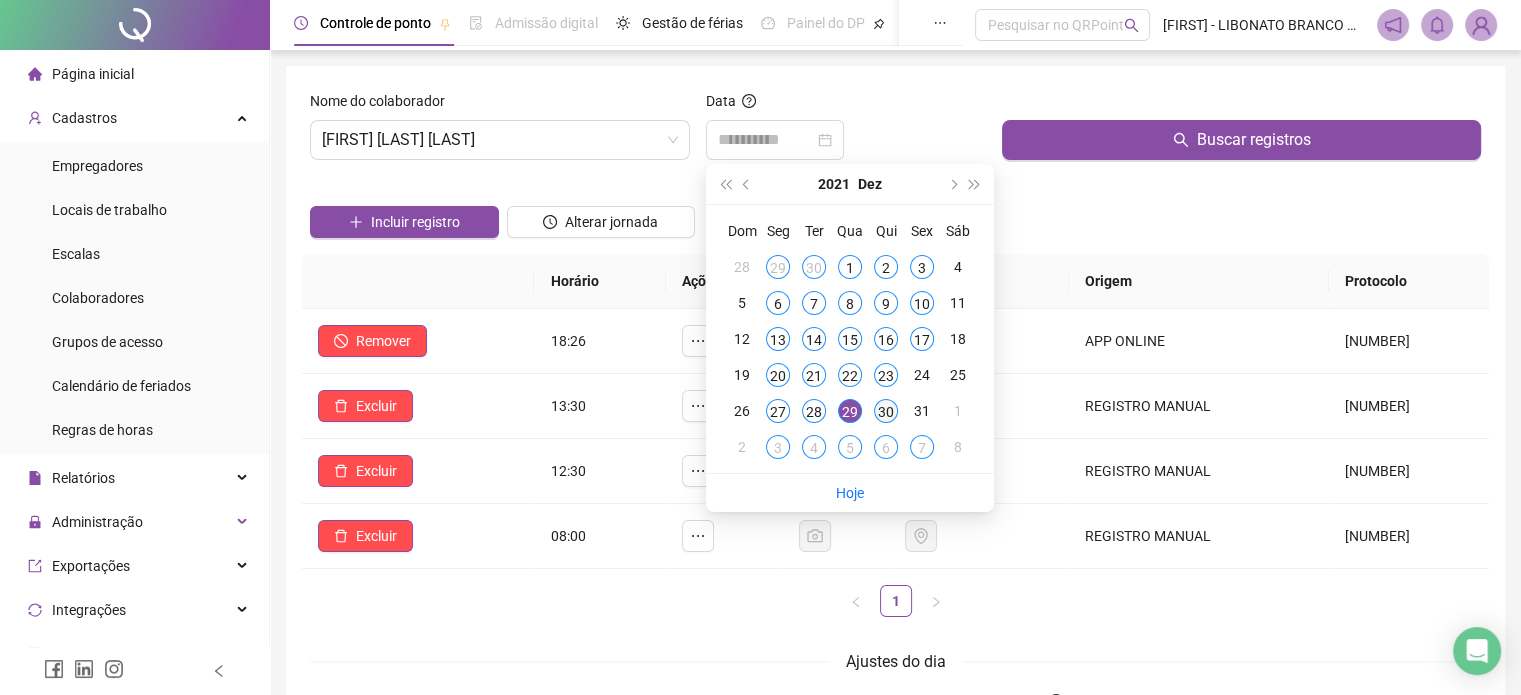 click on "30" at bounding box center (886, 411) 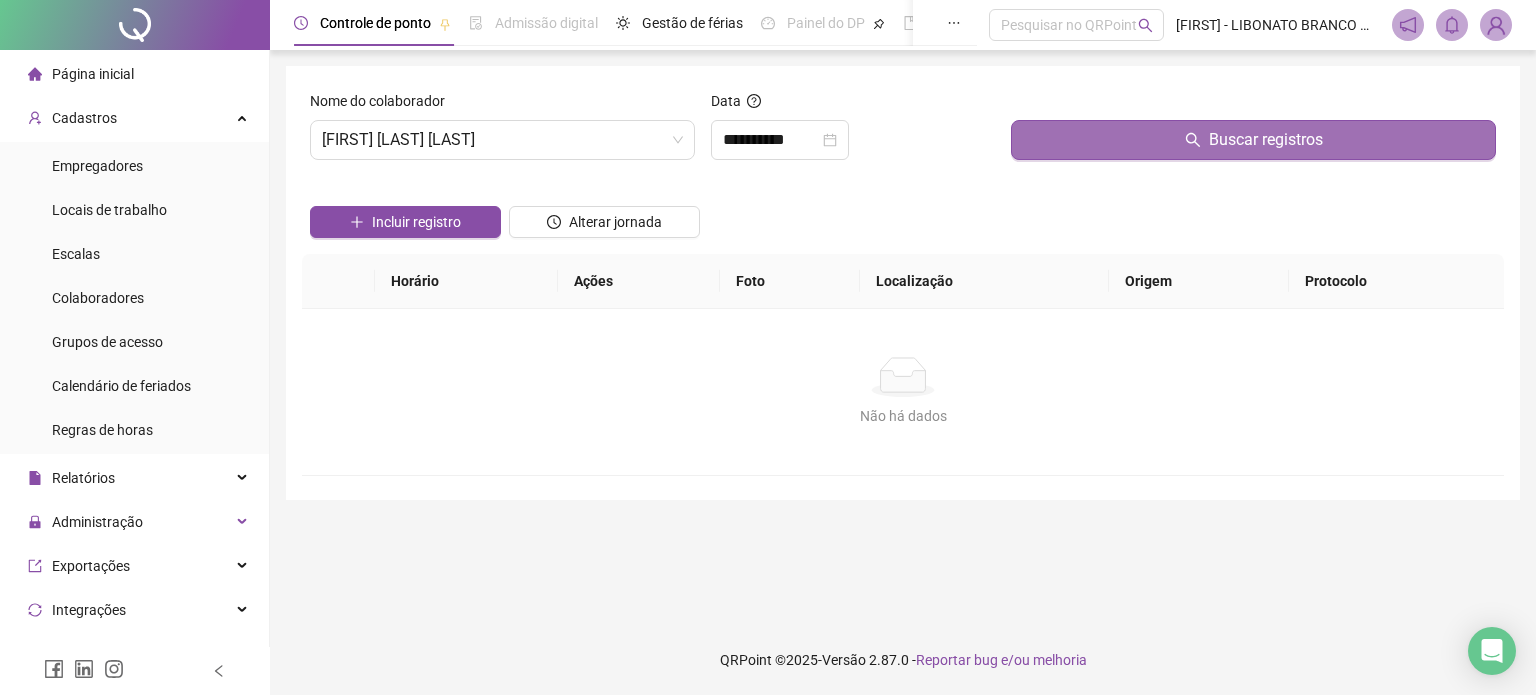 click on "Buscar registros" at bounding box center [1253, 140] 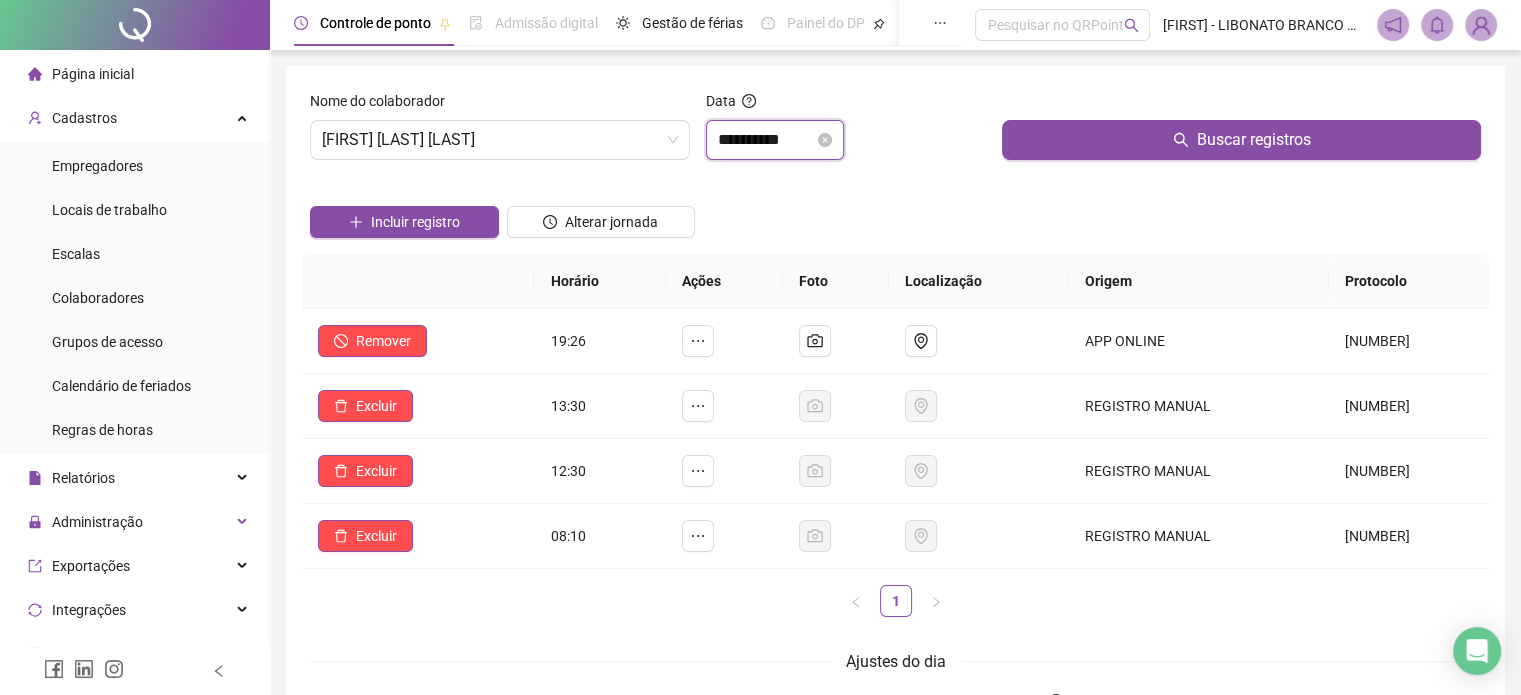 click on "**********" at bounding box center [766, 140] 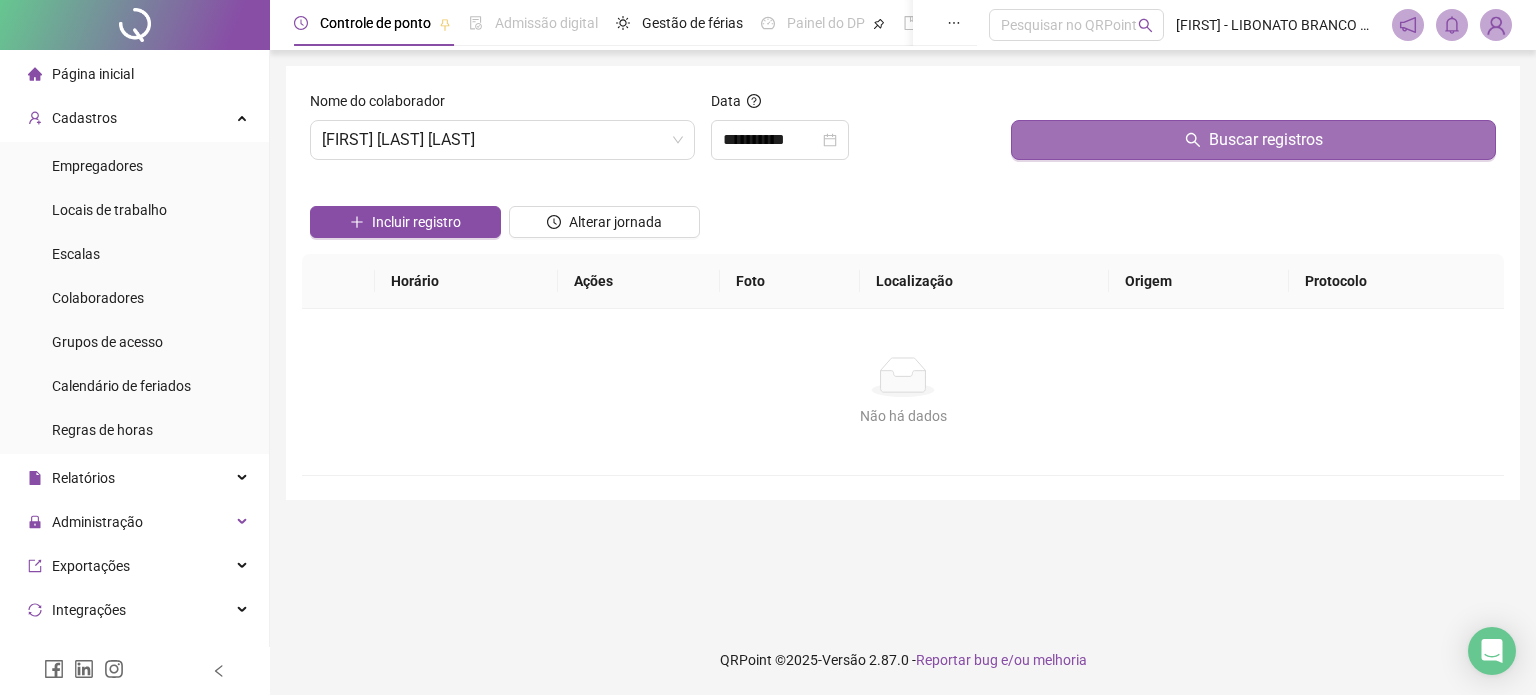 click at bounding box center (1253, 105) 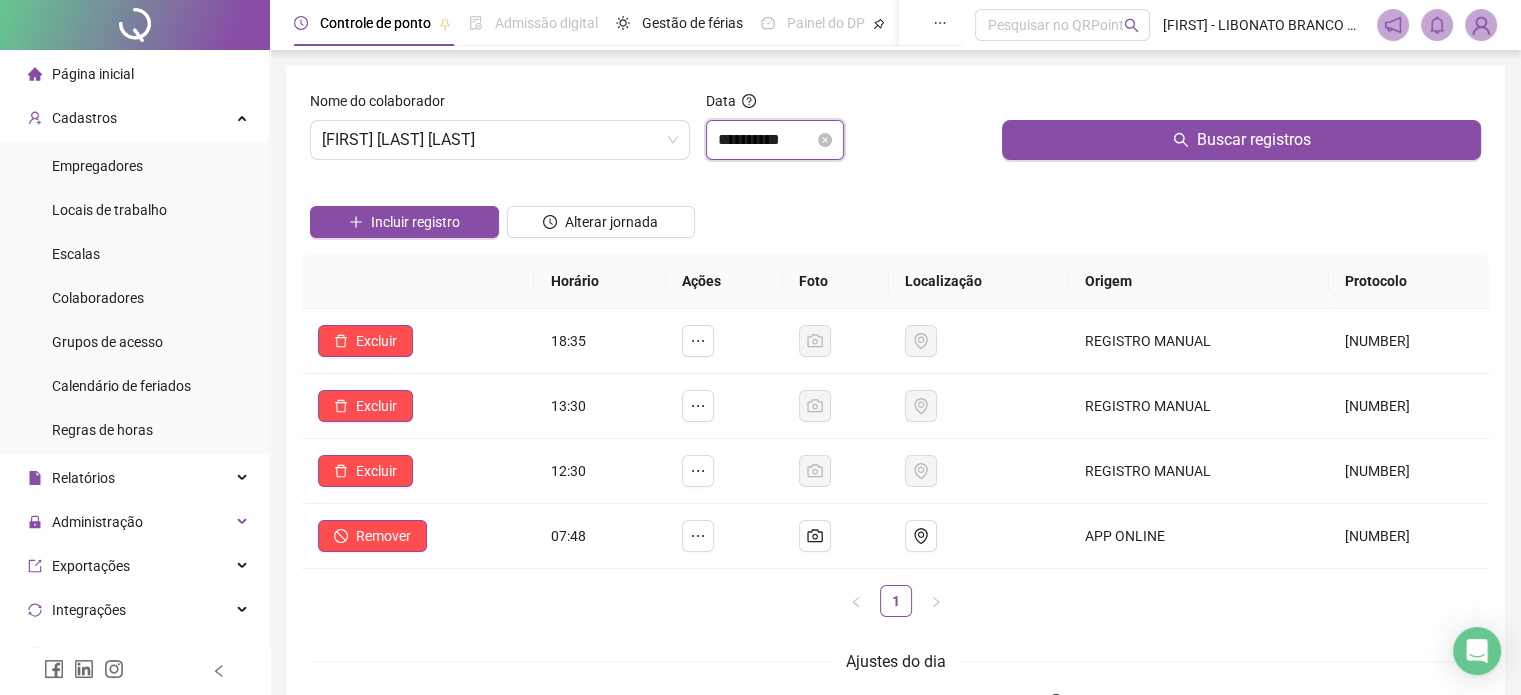click on "**********" at bounding box center (775, 140) 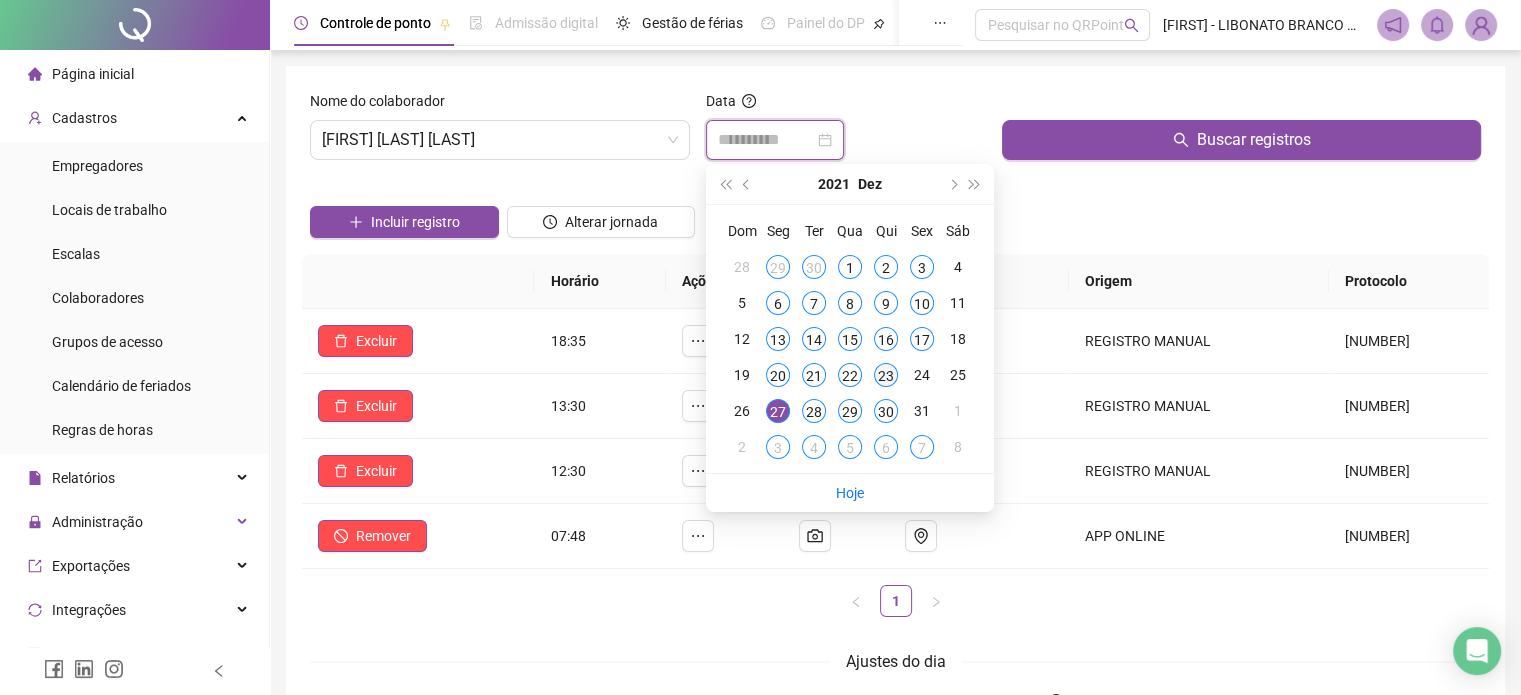 type on "**********" 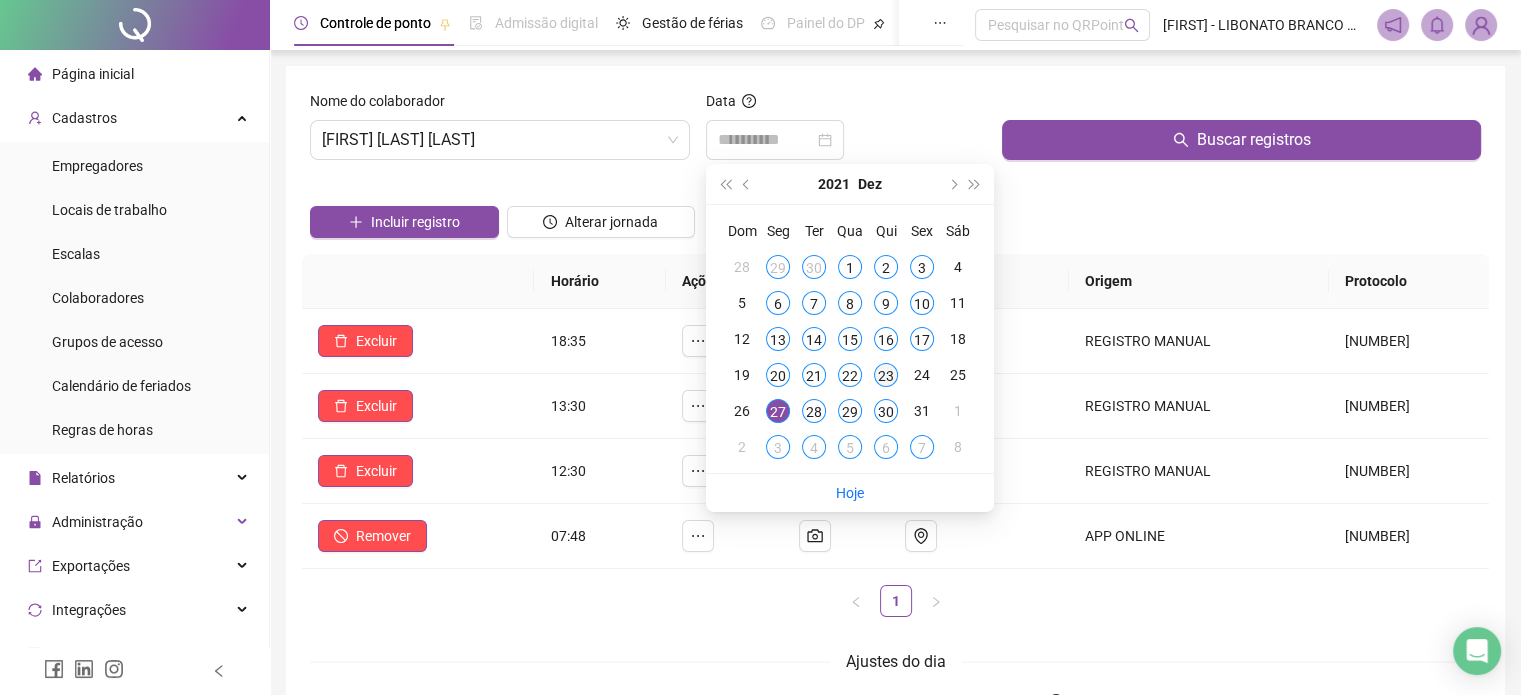 click on "23" at bounding box center (886, 375) 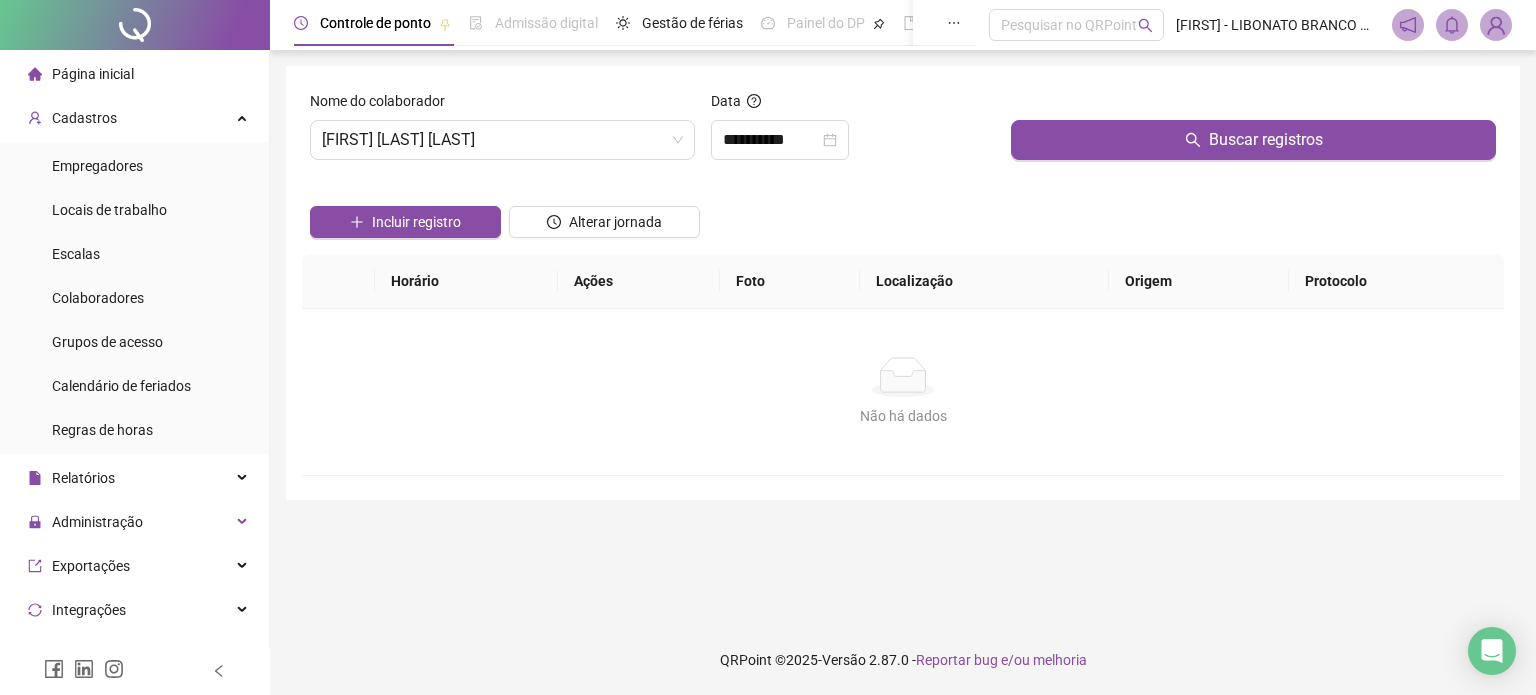 click at bounding box center (1253, 105) 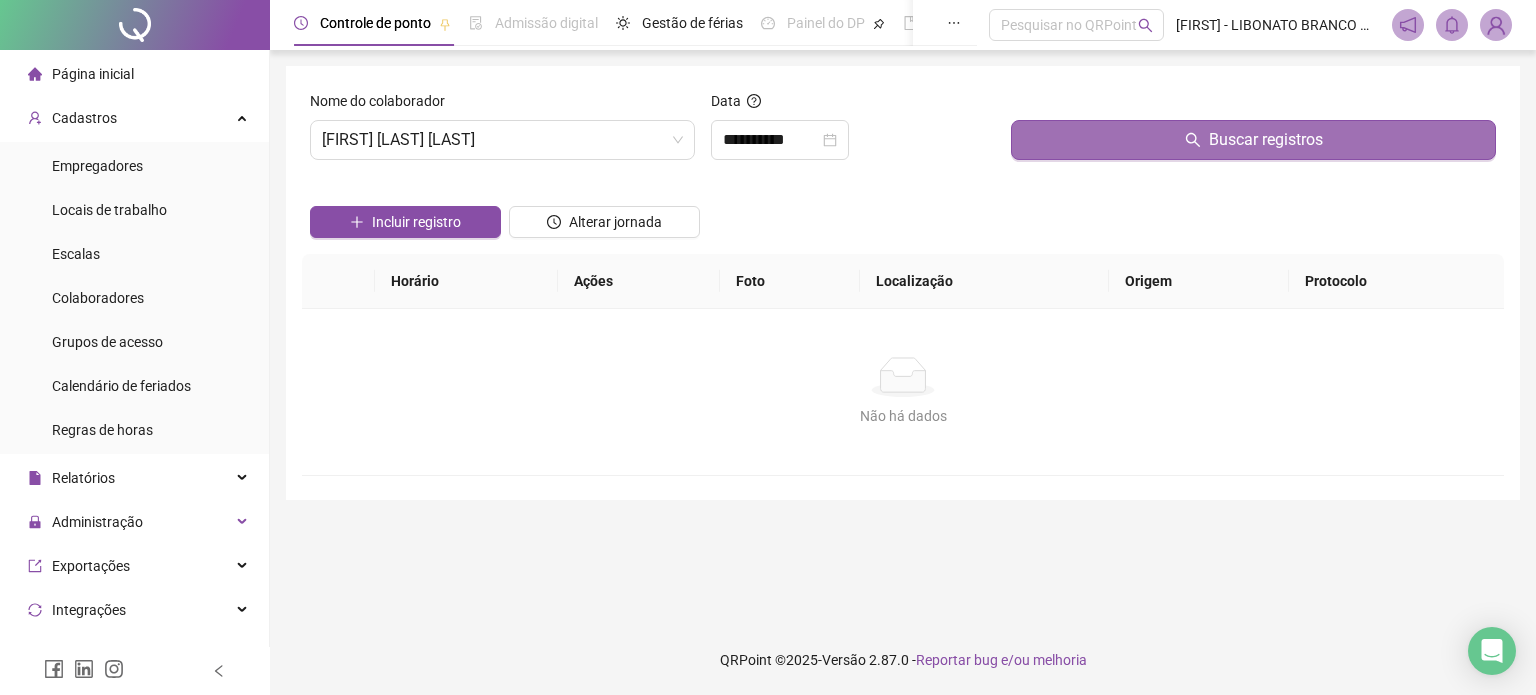 click on "Buscar registros" at bounding box center [1253, 140] 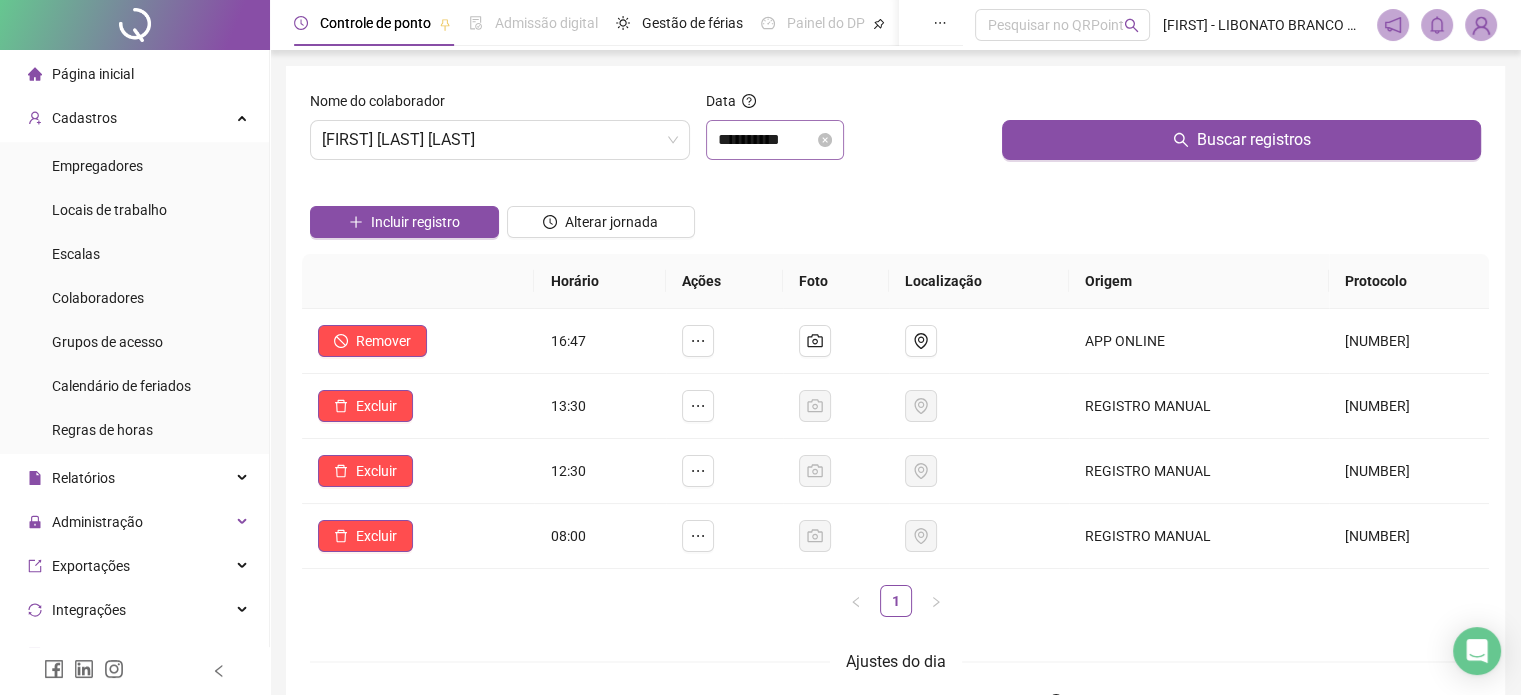 click on "**********" at bounding box center [775, 140] 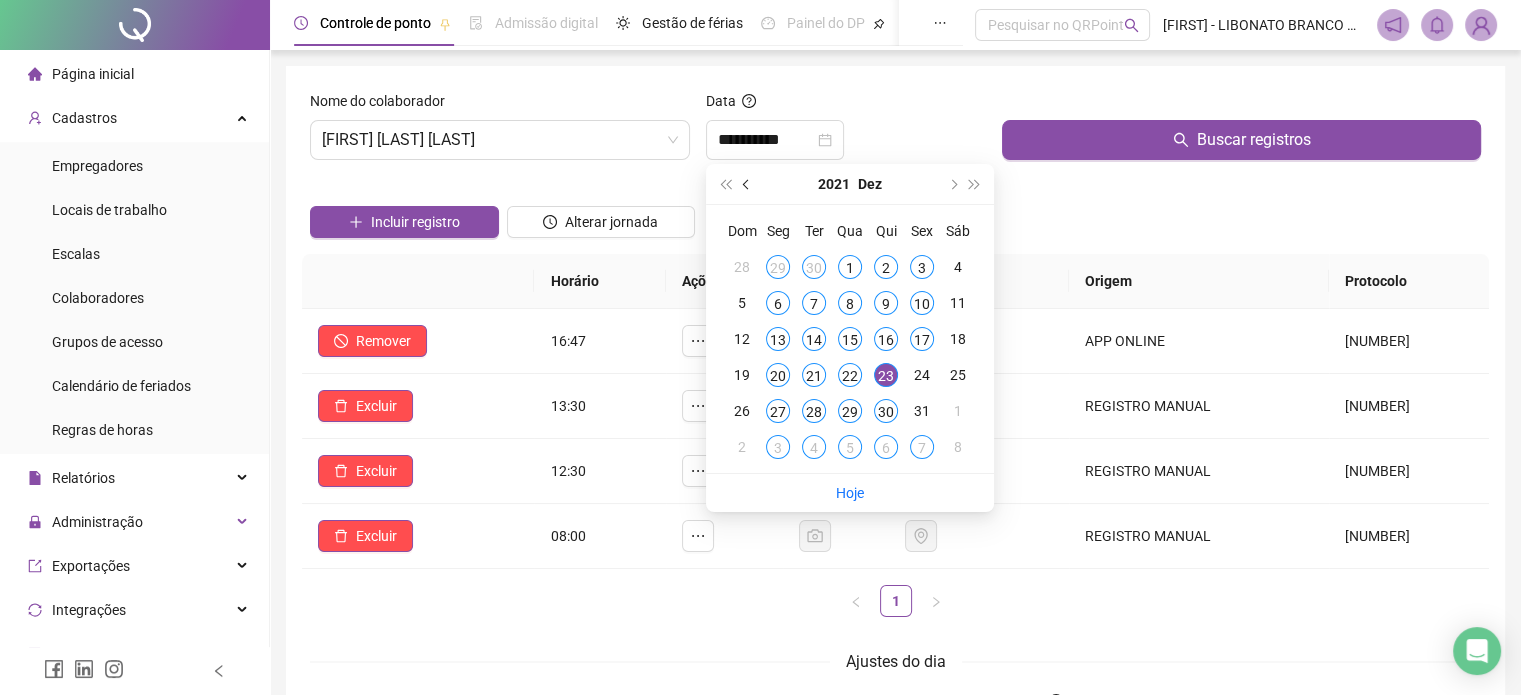click at bounding box center (747, 184) 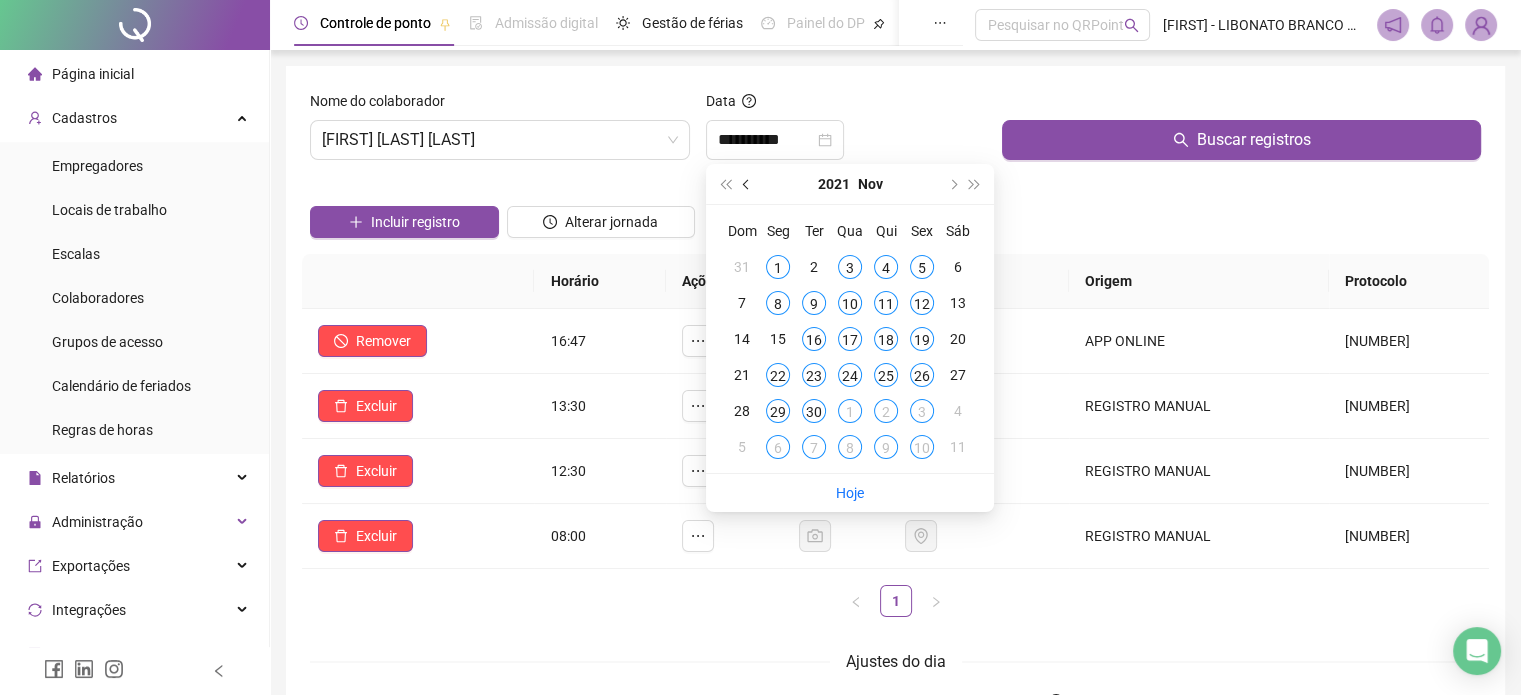 click at bounding box center (747, 184) 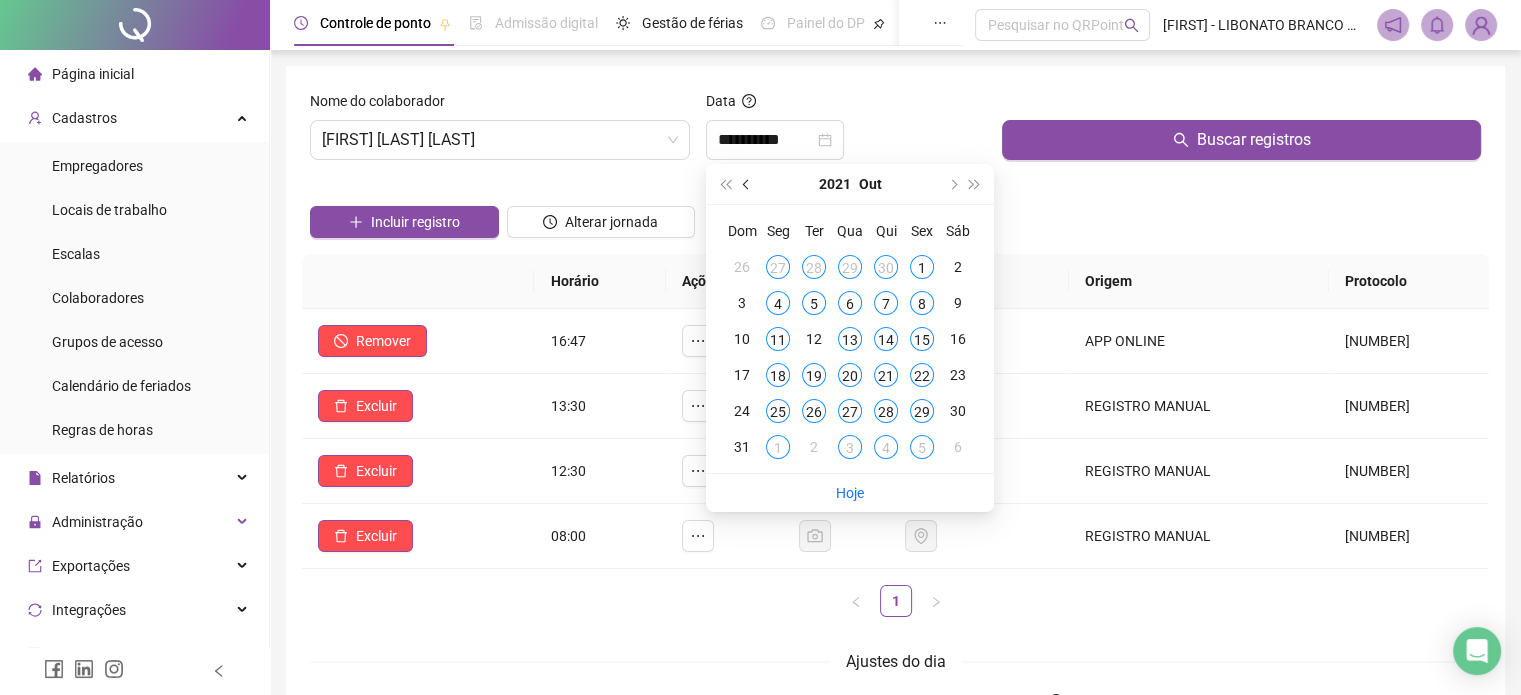 click at bounding box center [747, 184] 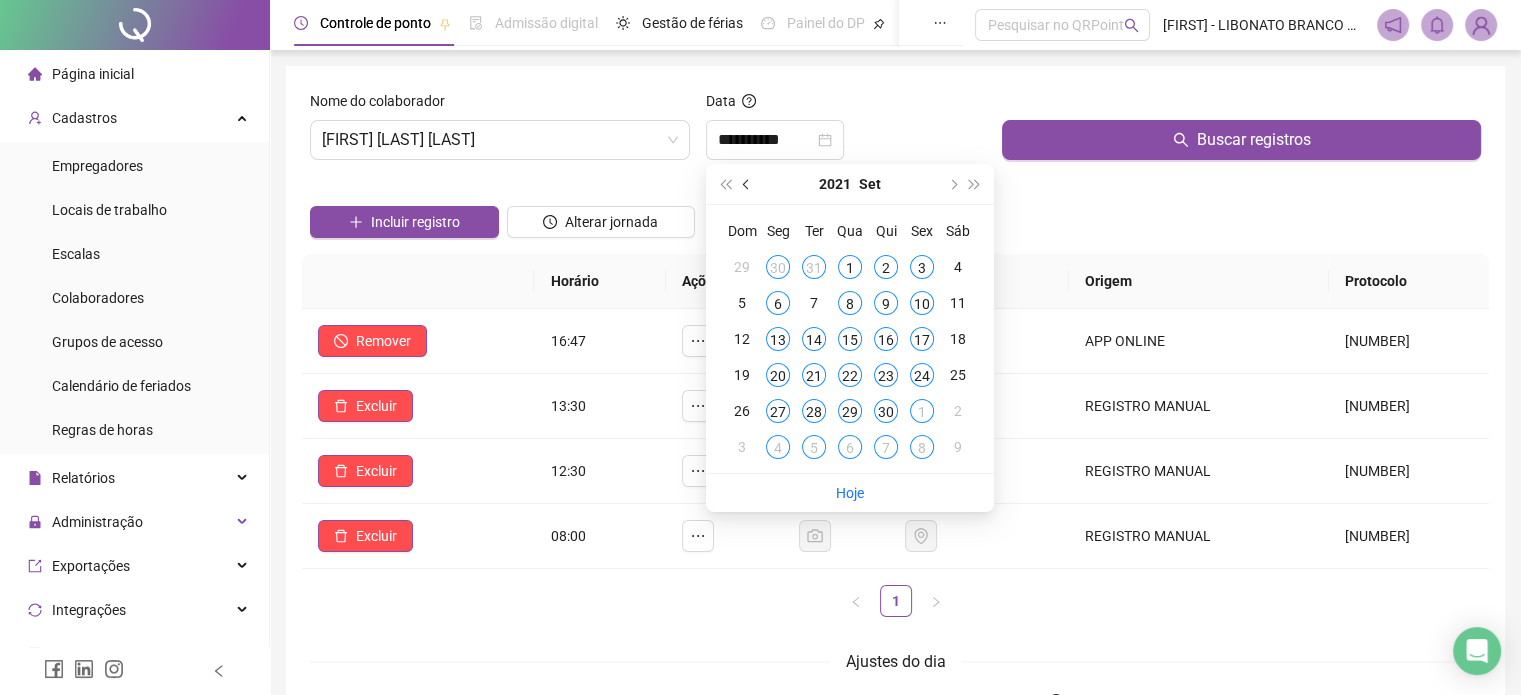click at bounding box center (747, 184) 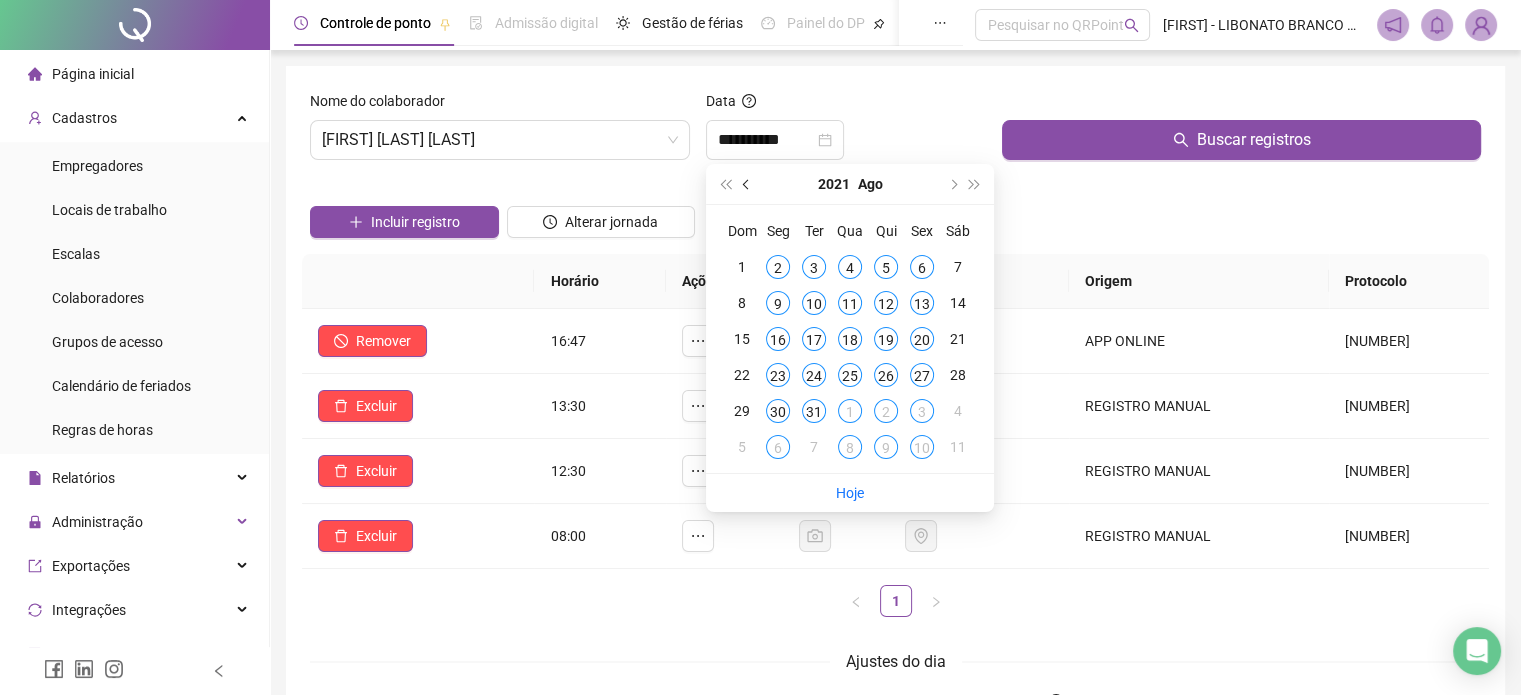 click at bounding box center [747, 184] 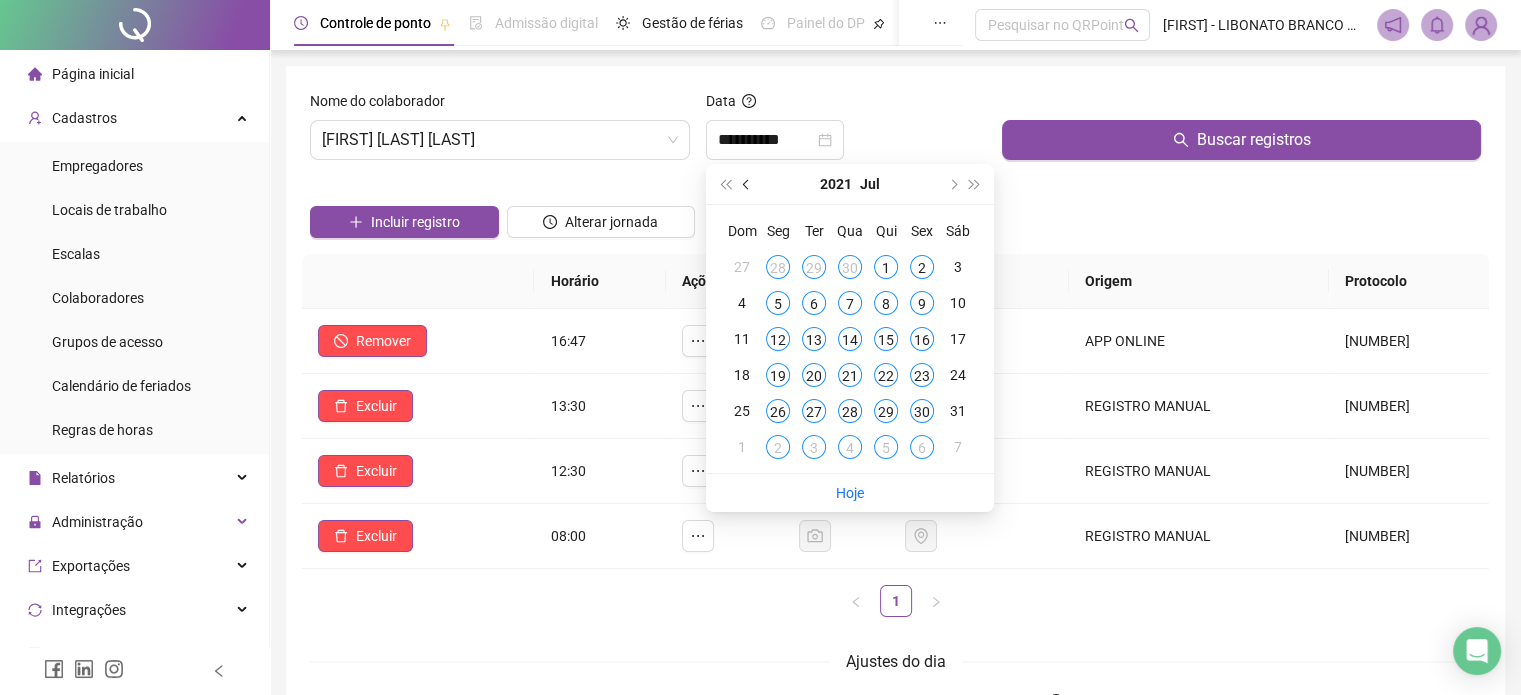 click at bounding box center [747, 184] 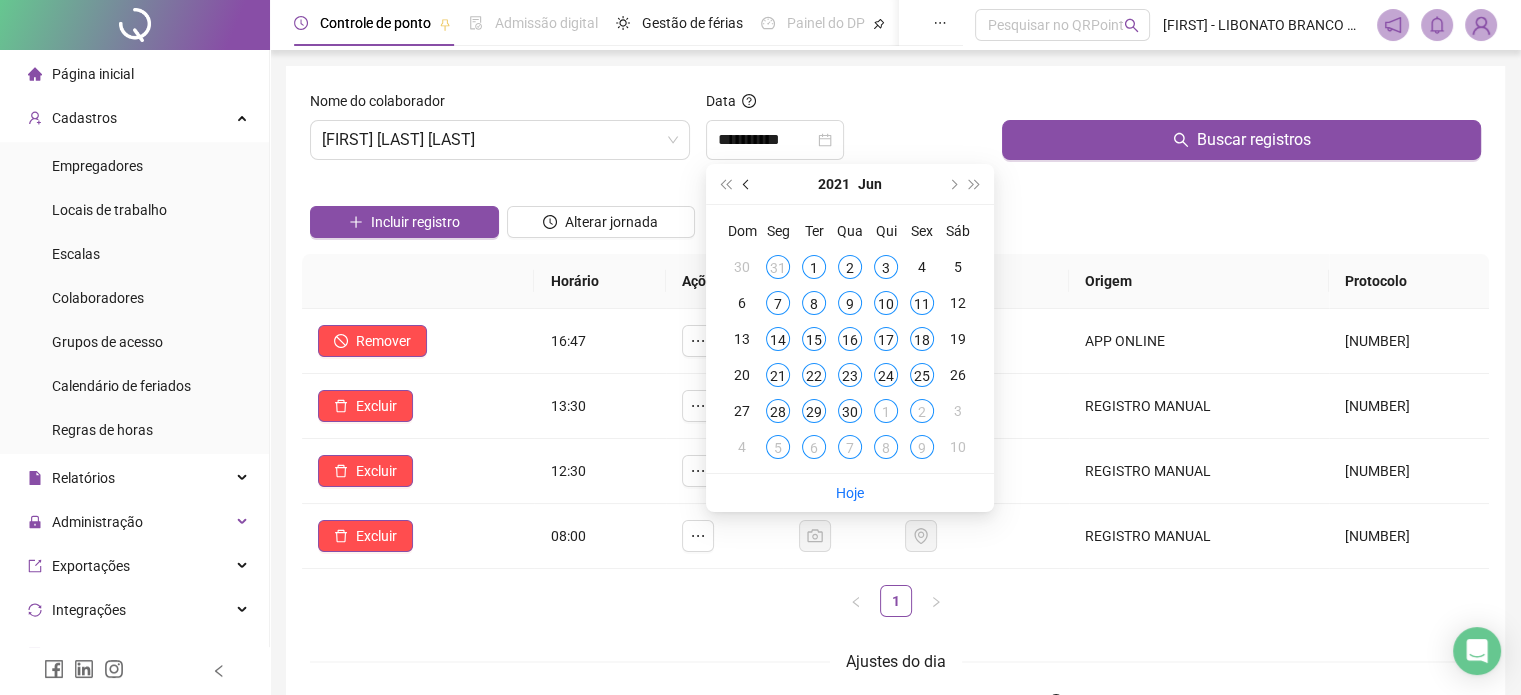 click at bounding box center [747, 184] 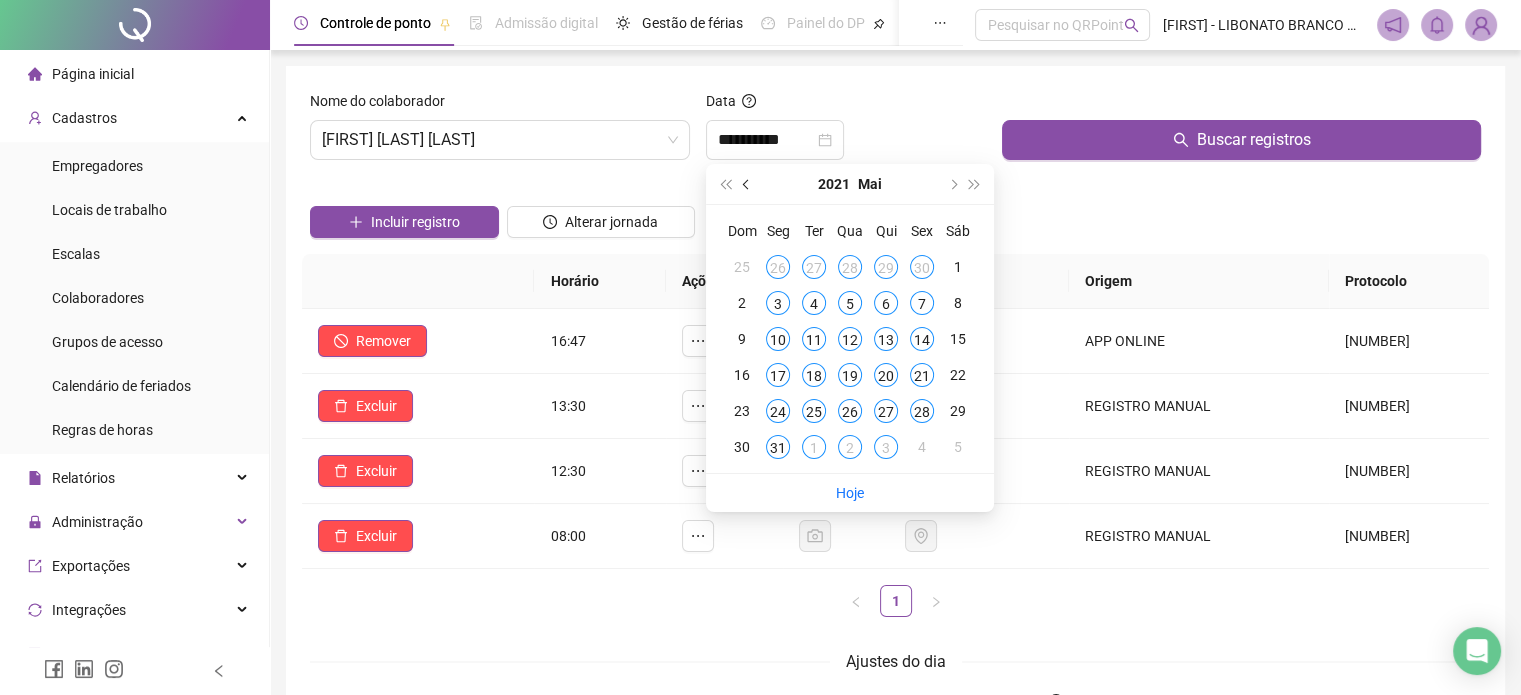 click at bounding box center (747, 184) 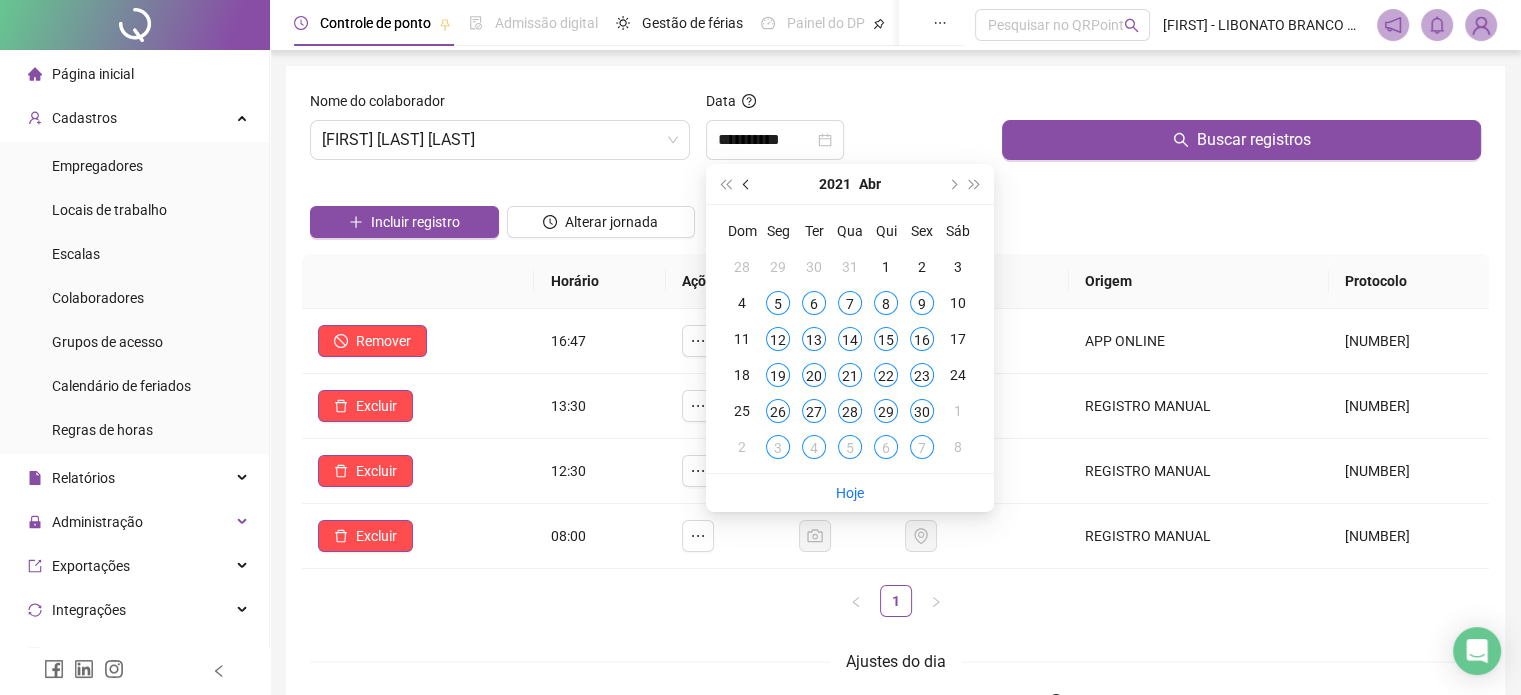 click at bounding box center (747, 184) 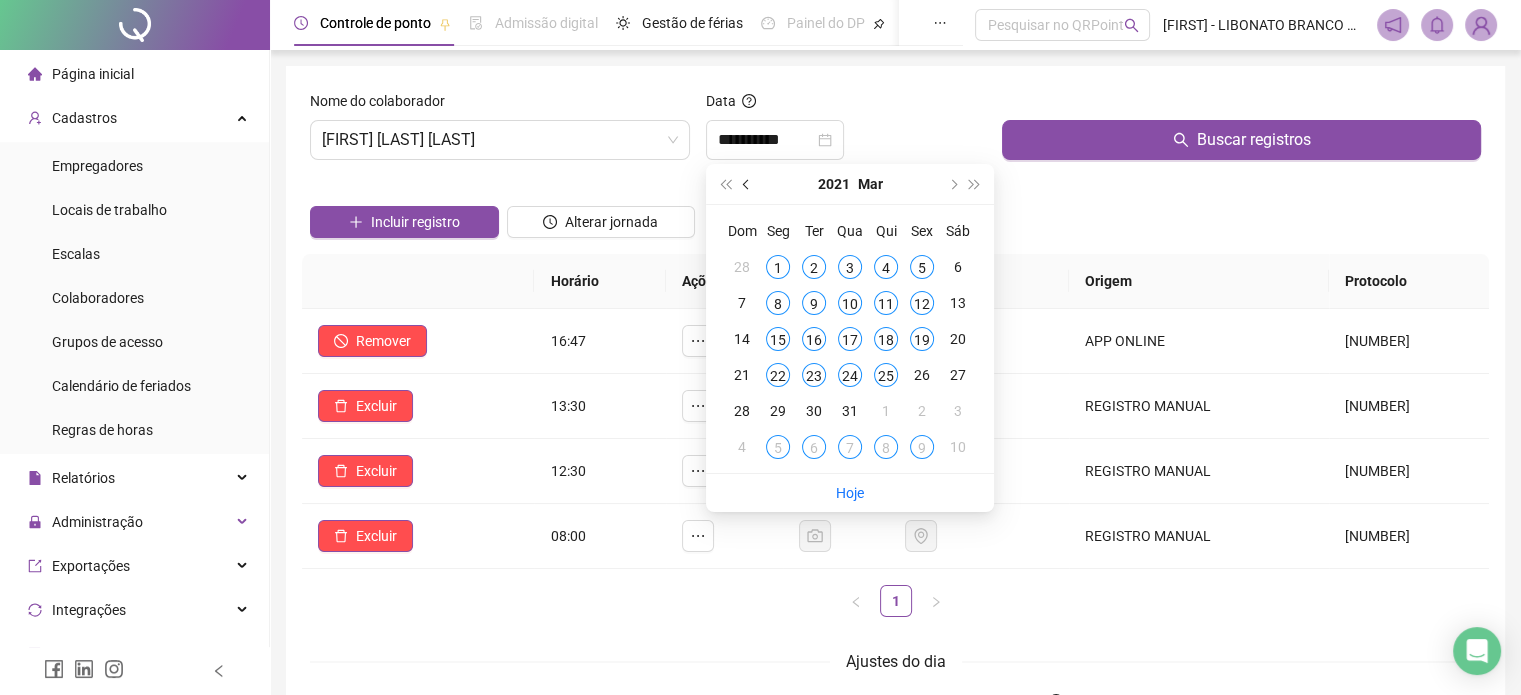 click at bounding box center (747, 184) 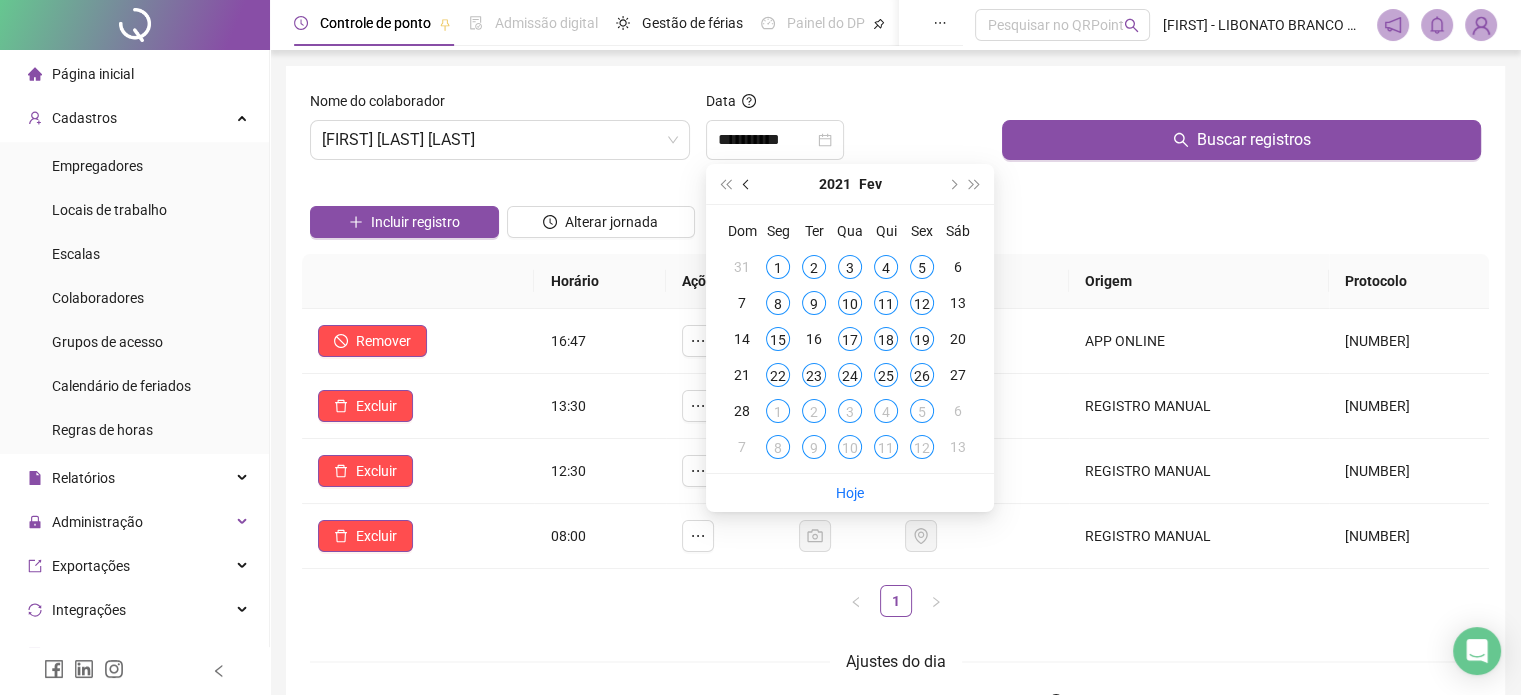 click at bounding box center [747, 184] 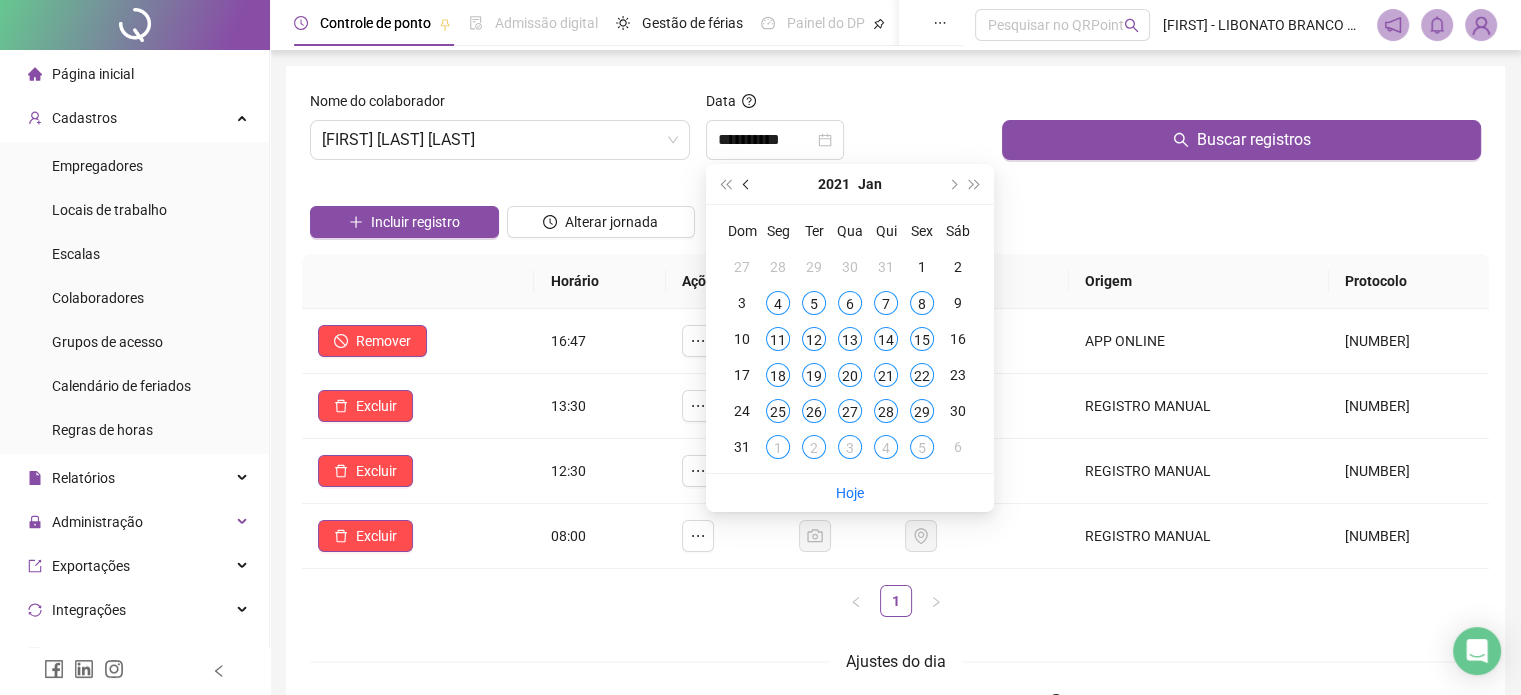 click at bounding box center [747, 184] 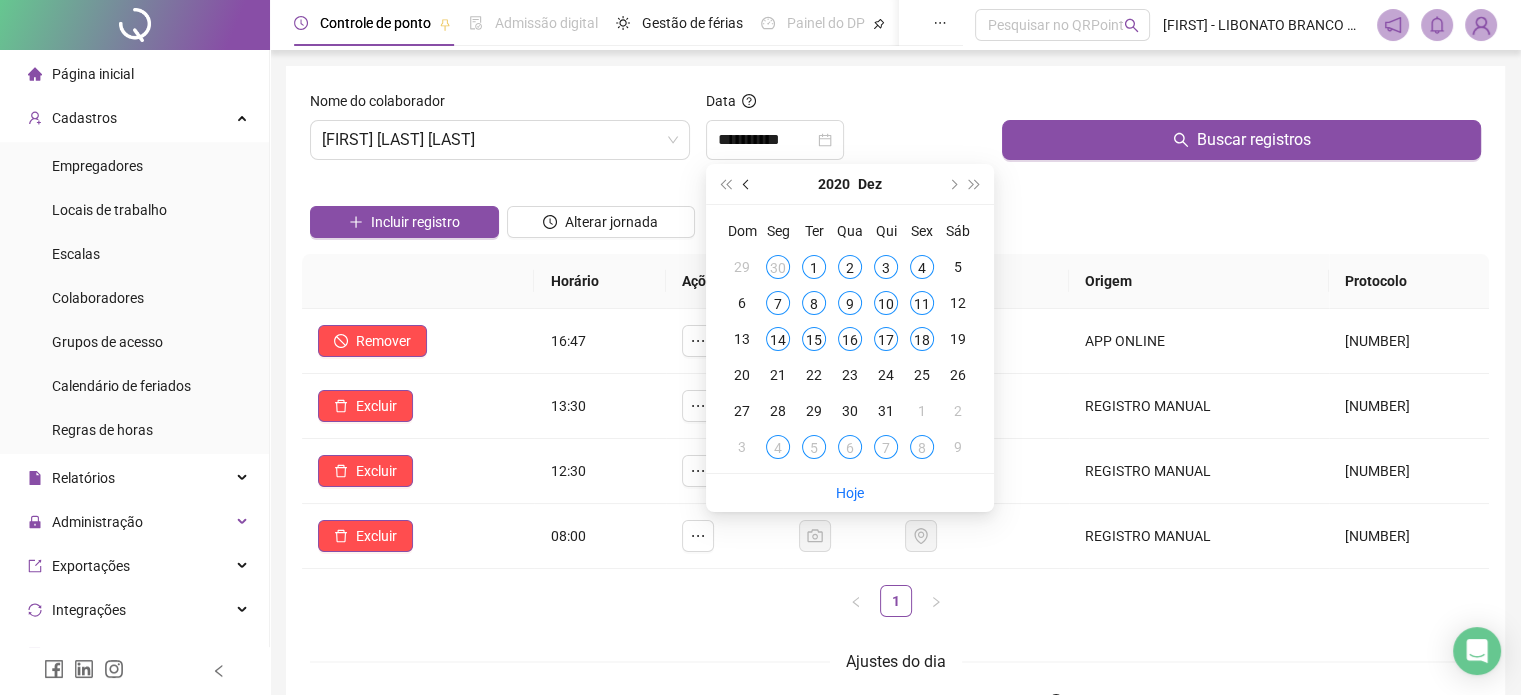 click at bounding box center [747, 184] 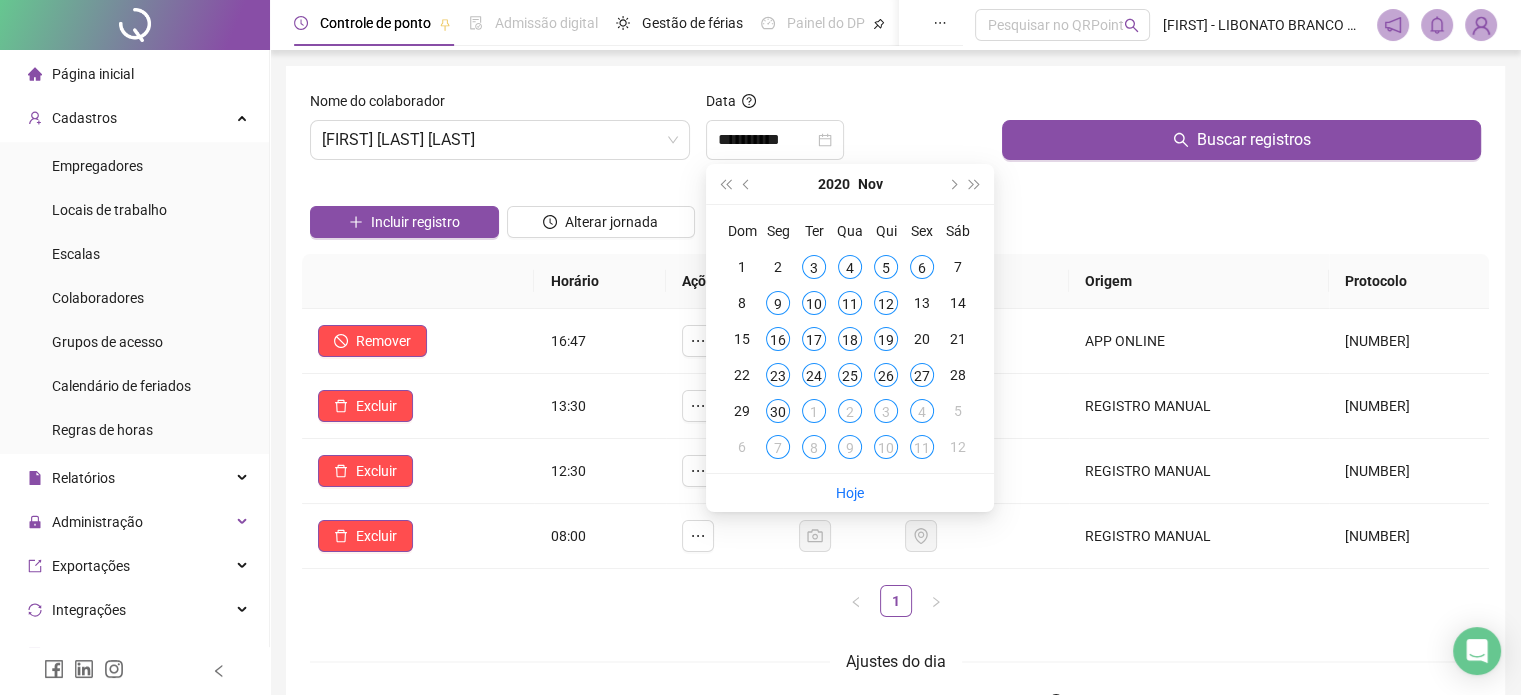 click on "Data" at bounding box center (846, 105) 